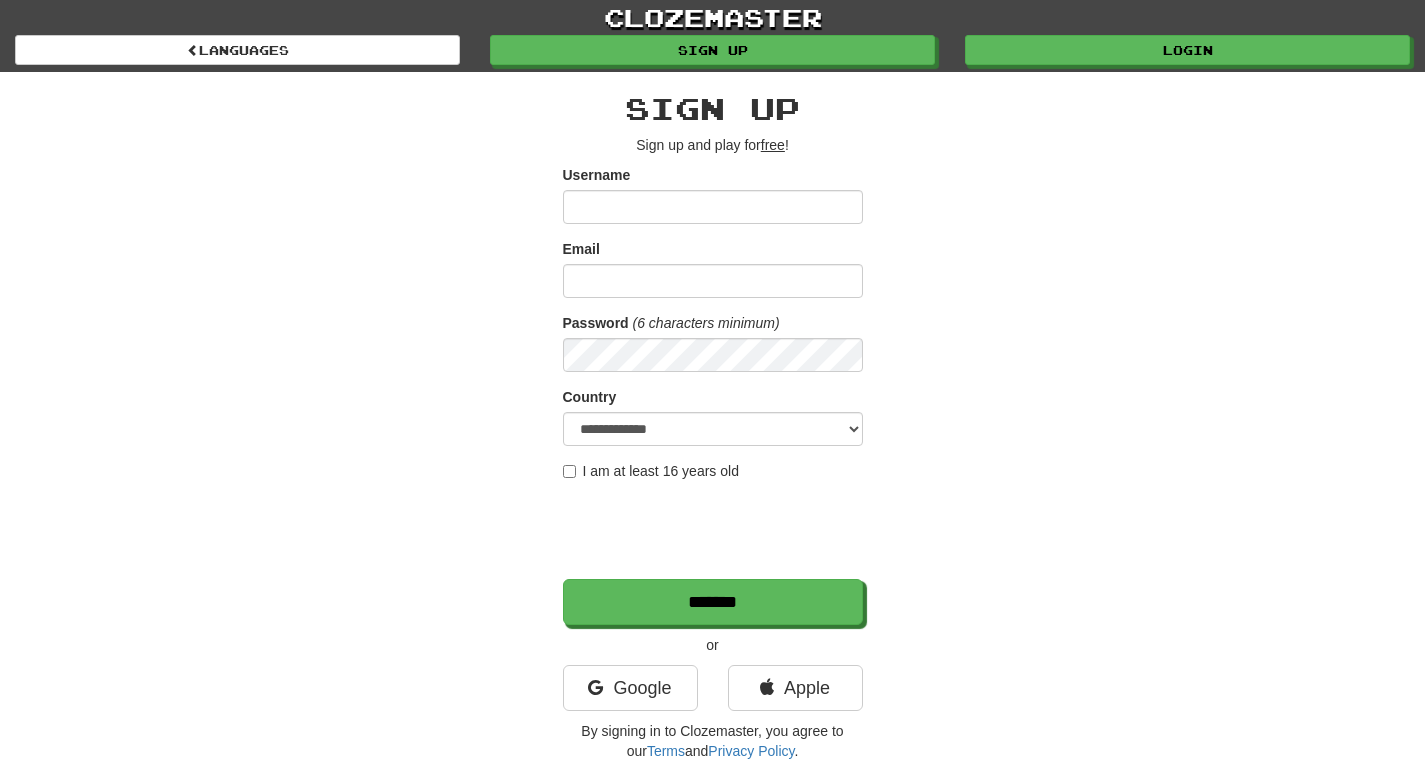 scroll, scrollTop: 0, scrollLeft: 0, axis: both 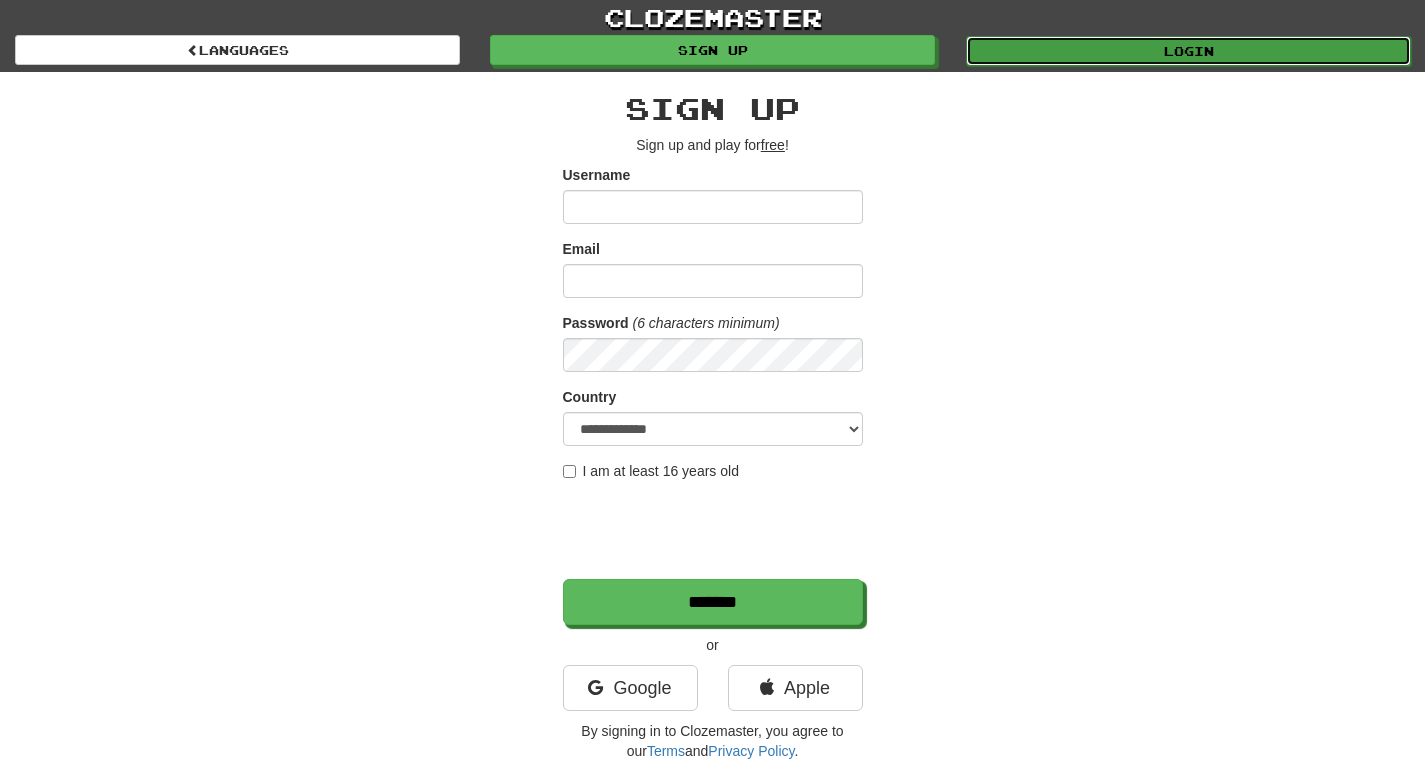 click on "Login" at bounding box center (1188, 51) 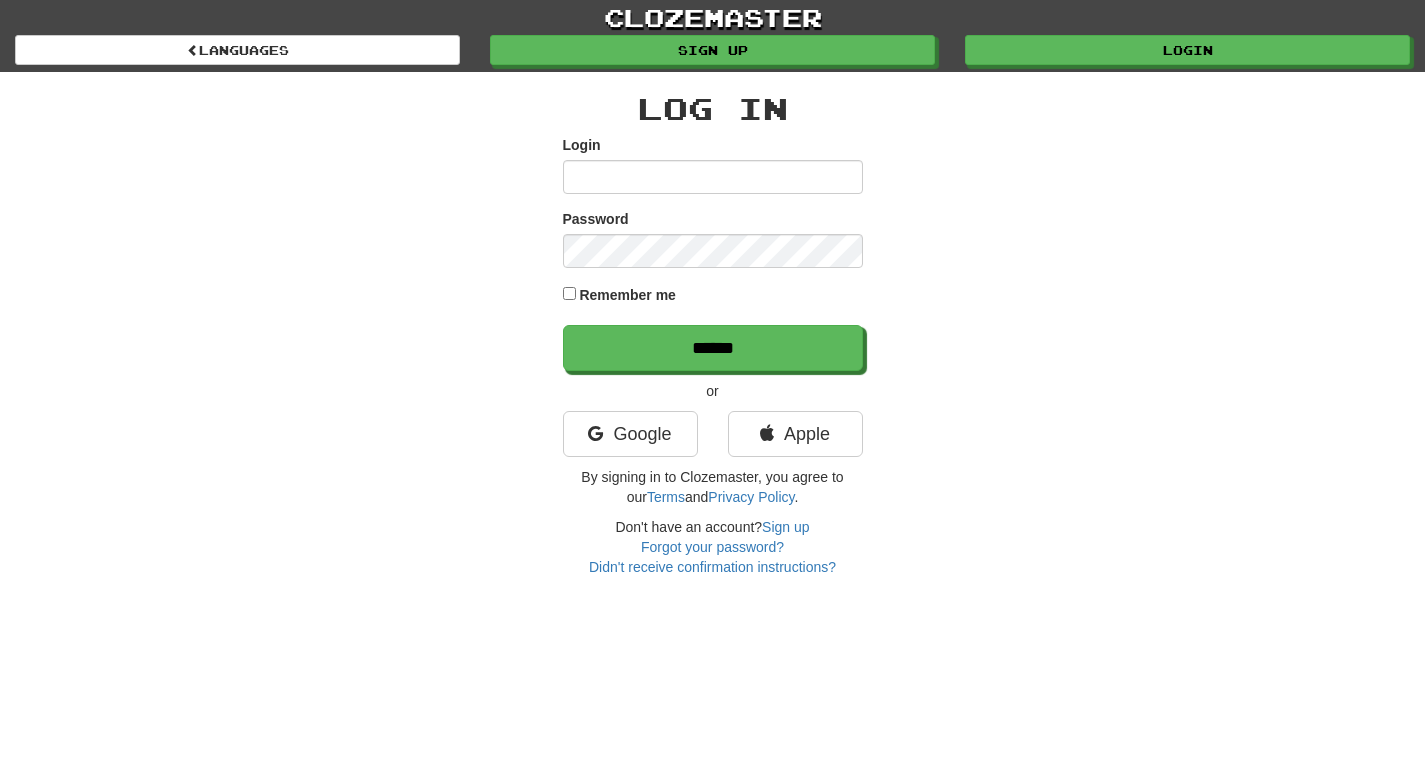 scroll, scrollTop: 0, scrollLeft: 0, axis: both 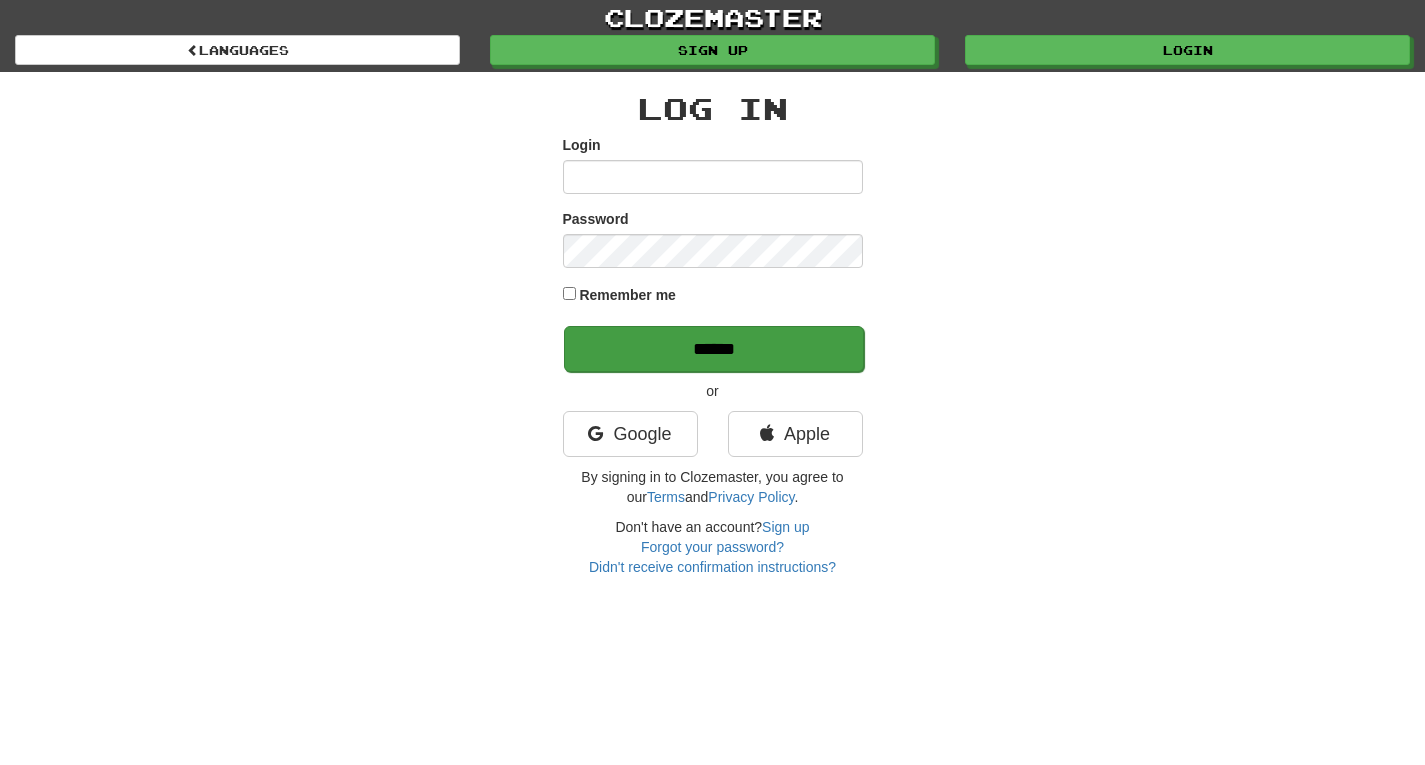 type on "******" 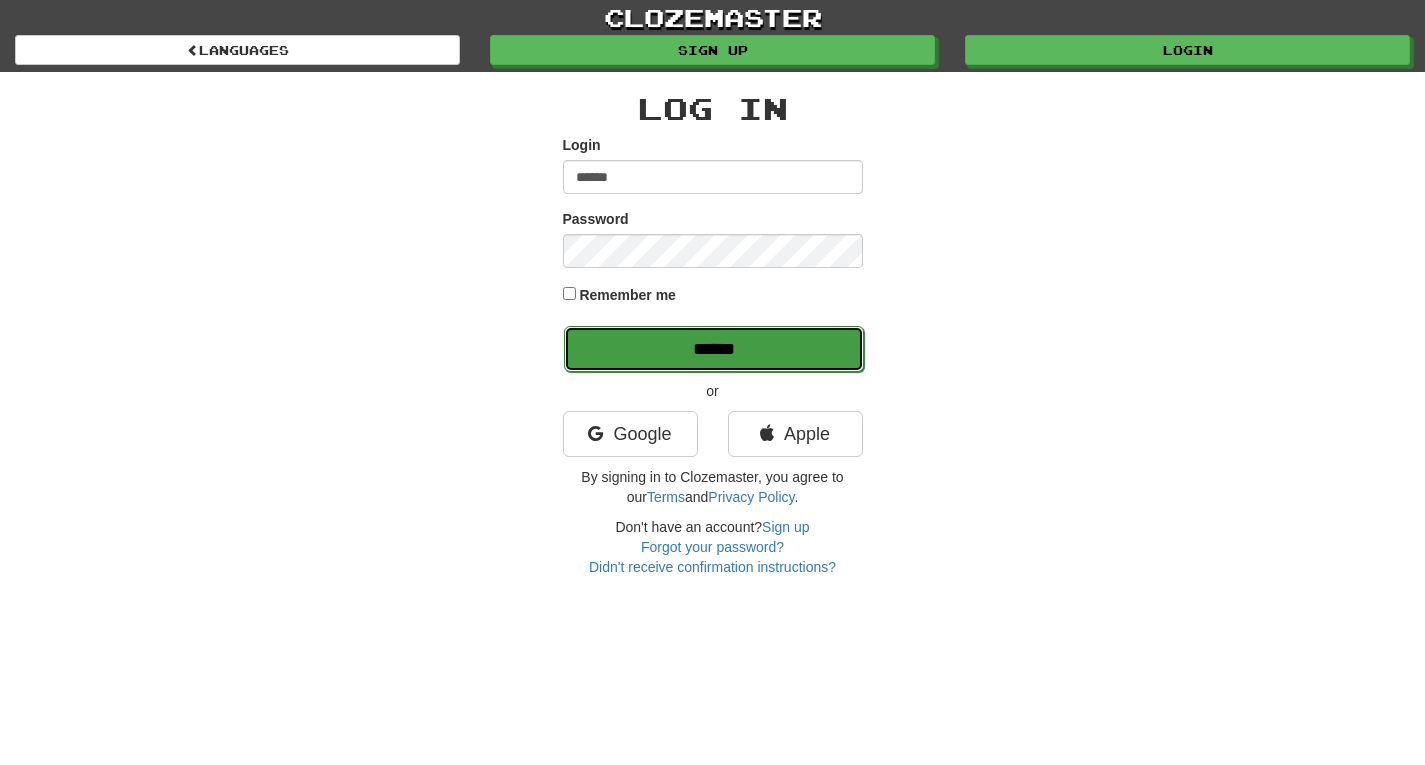 click on "******" at bounding box center [714, 349] 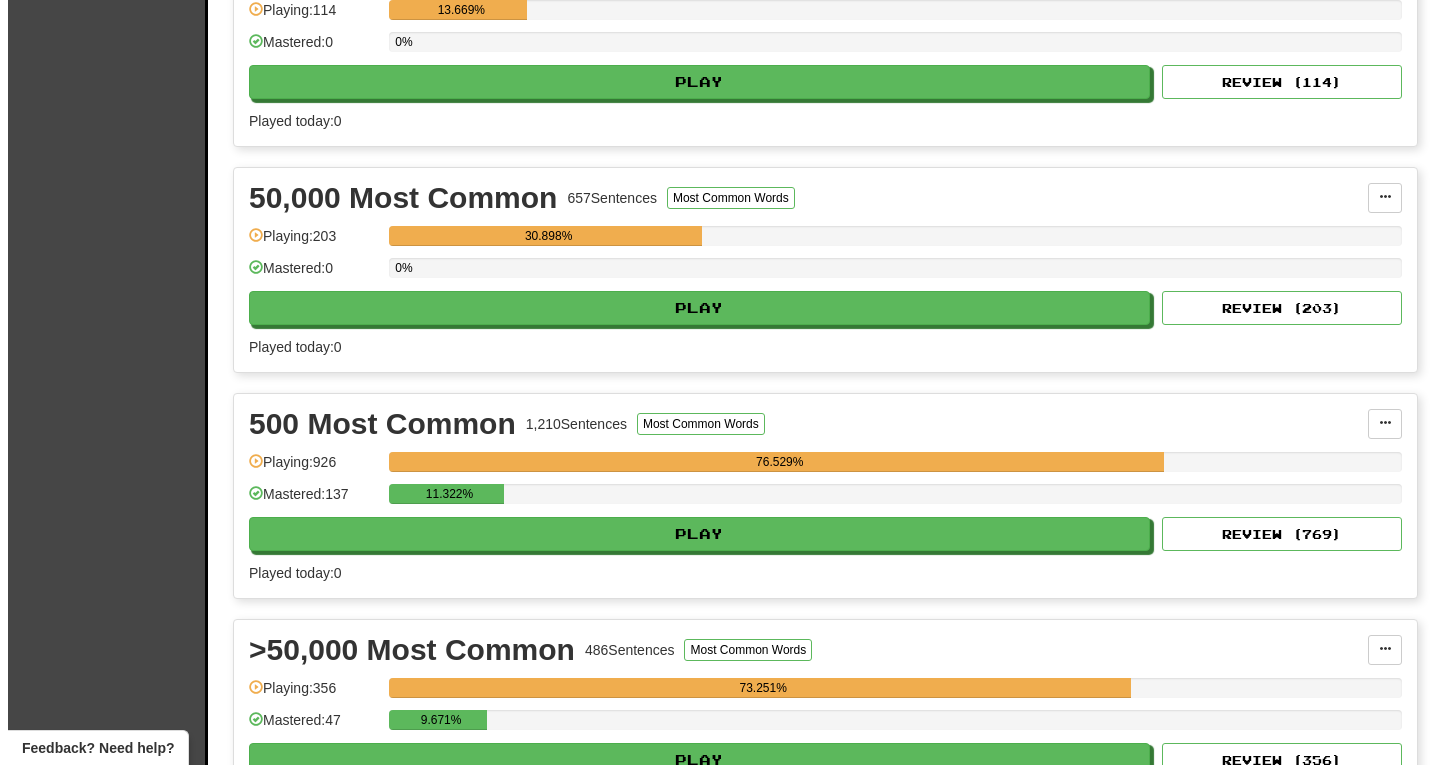 scroll, scrollTop: 747, scrollLeft: 0, axis: vertical 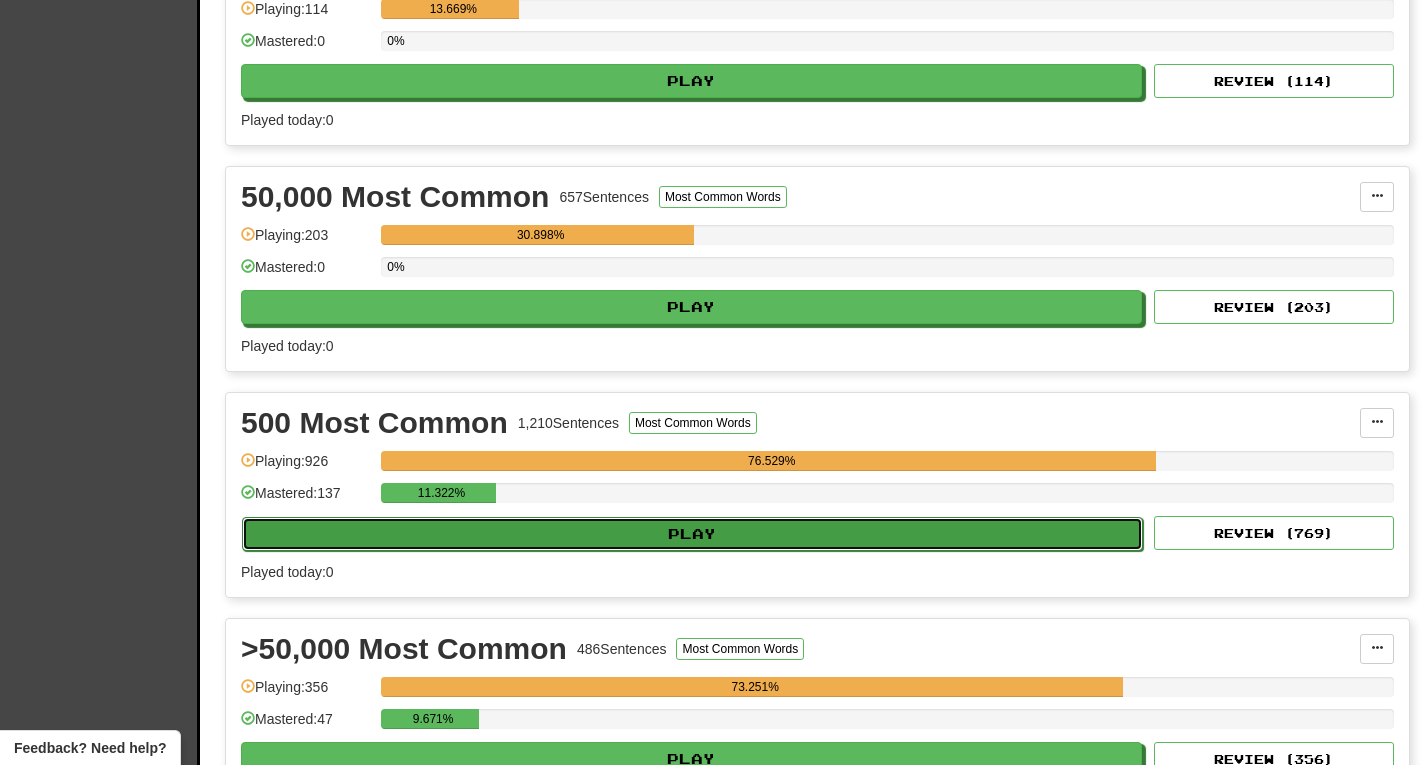 click on "Play" at bounding box center (692, 534) 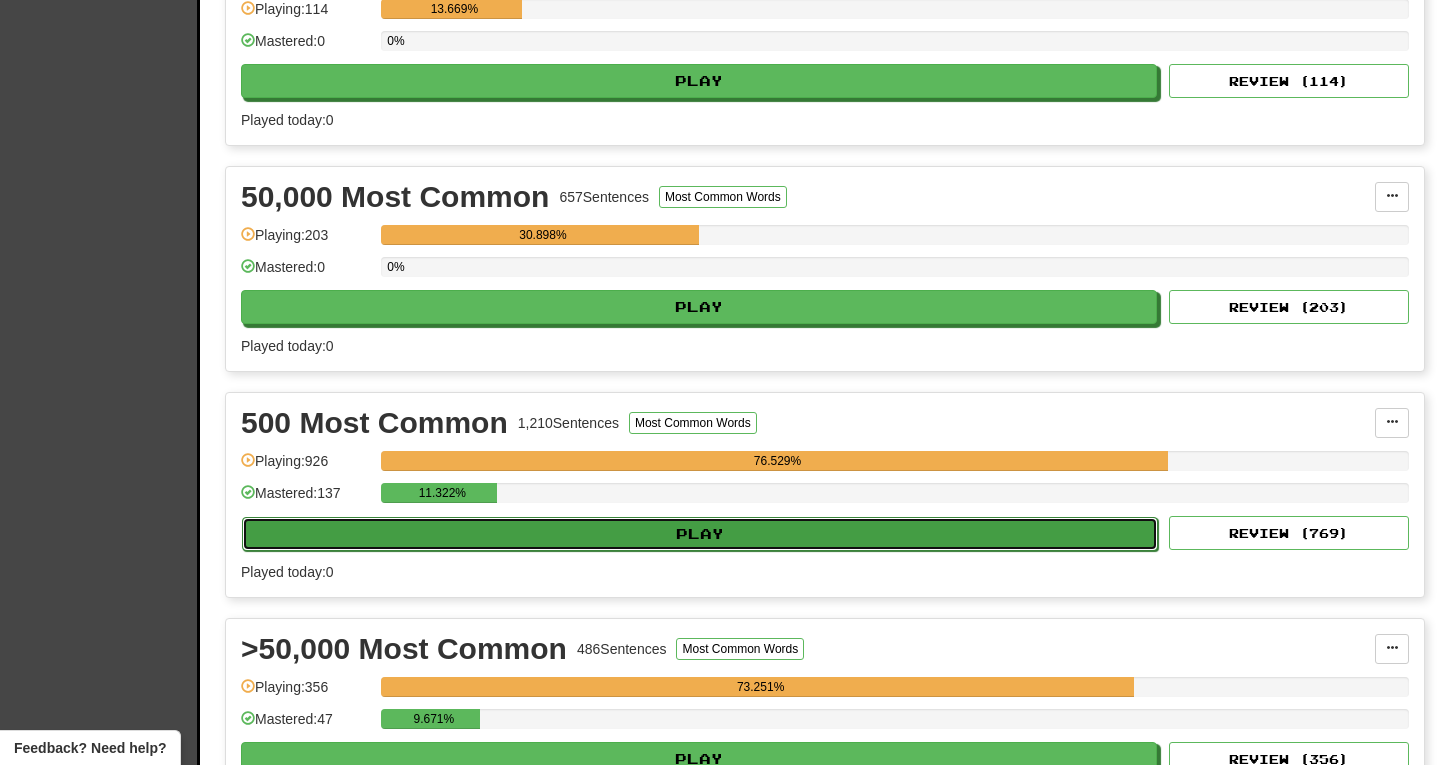 select on "**" 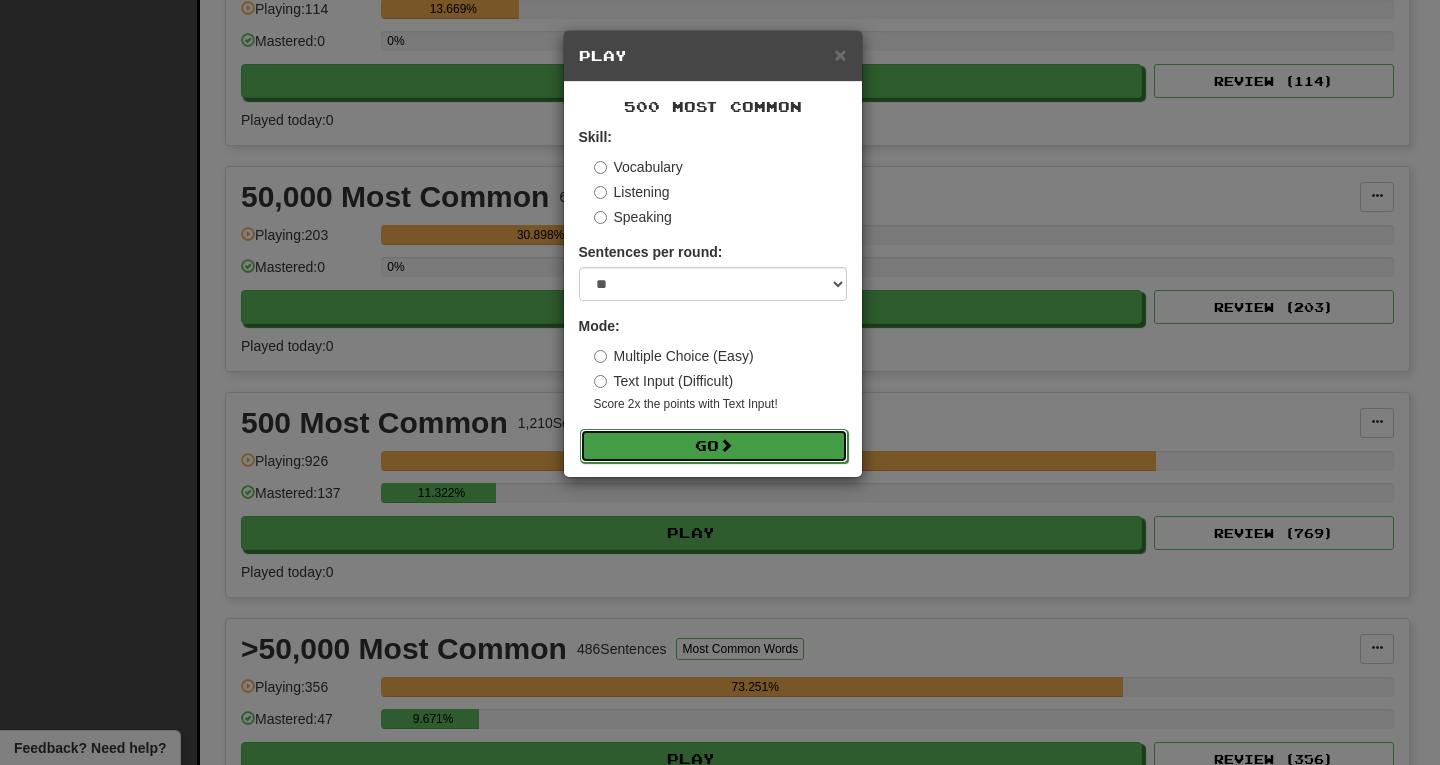 click on "Go" at bounding box center [714, 446] 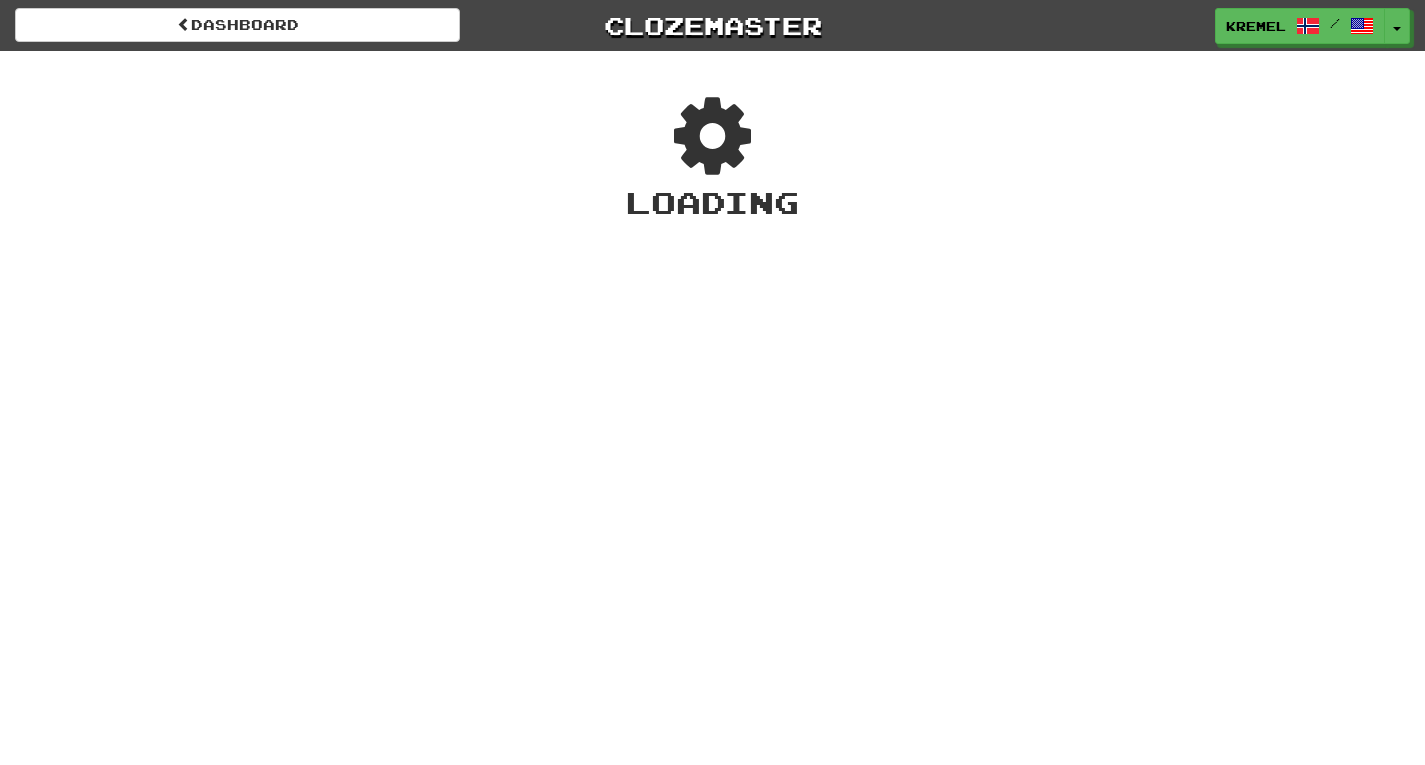 scroll, scrollTop: 0, scrollLeft: 0, axis: both 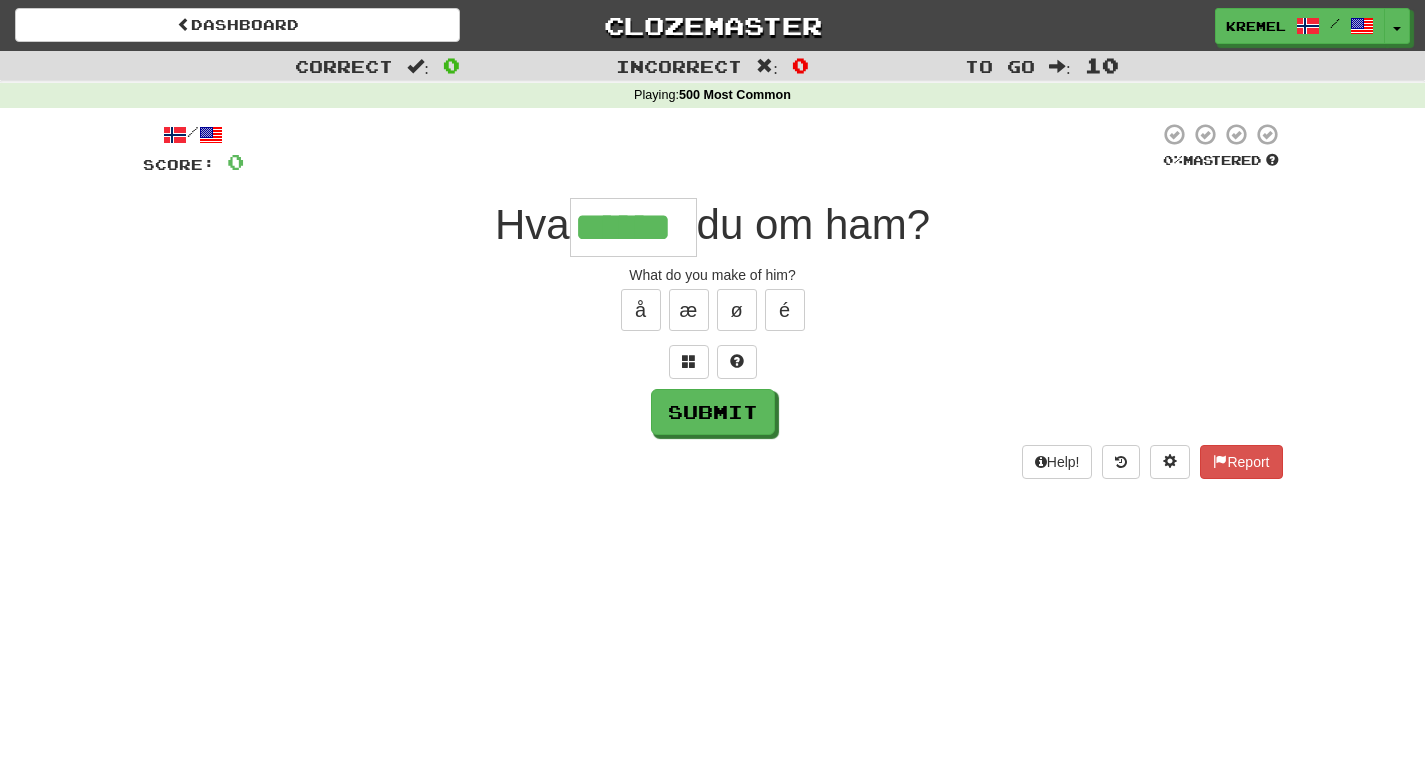 type on "******" 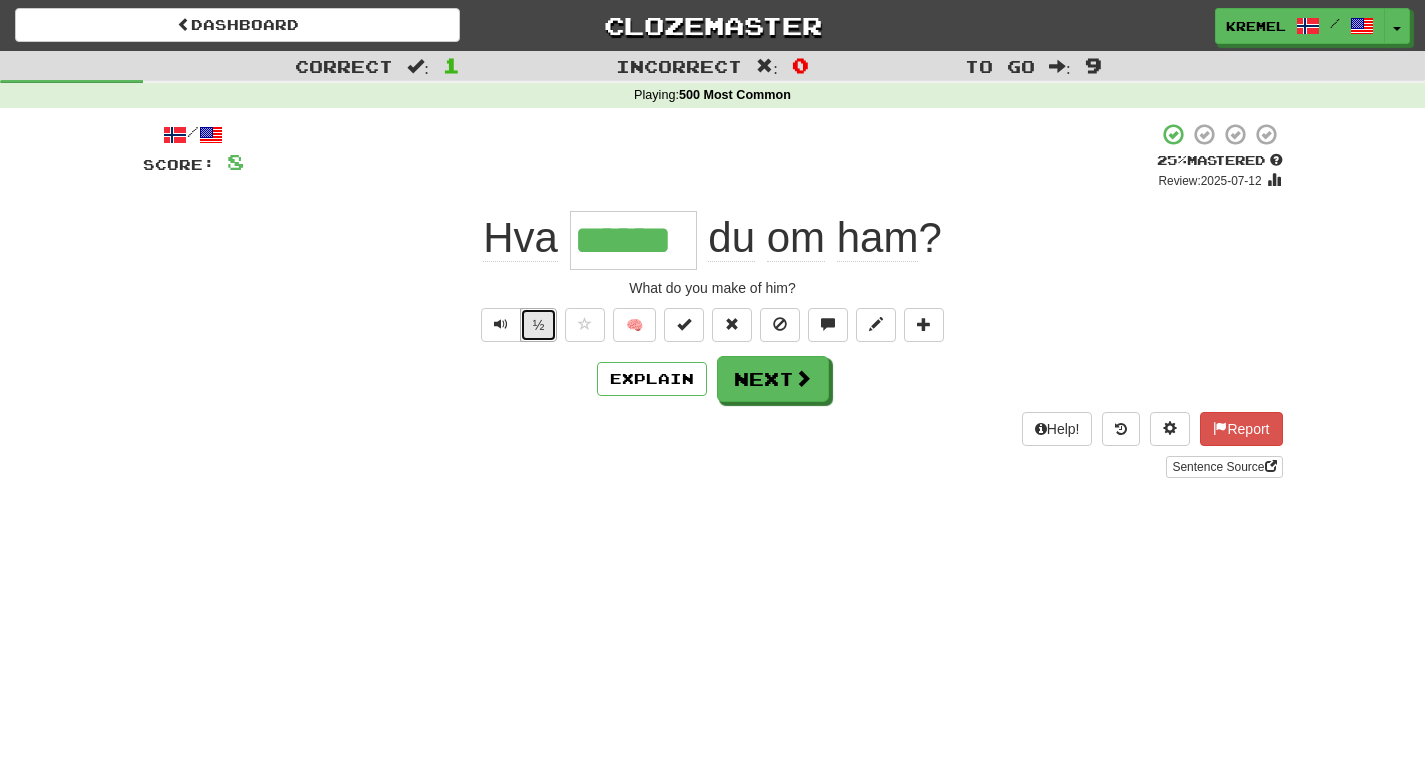 click on "½" at bounding box center [539, 325] 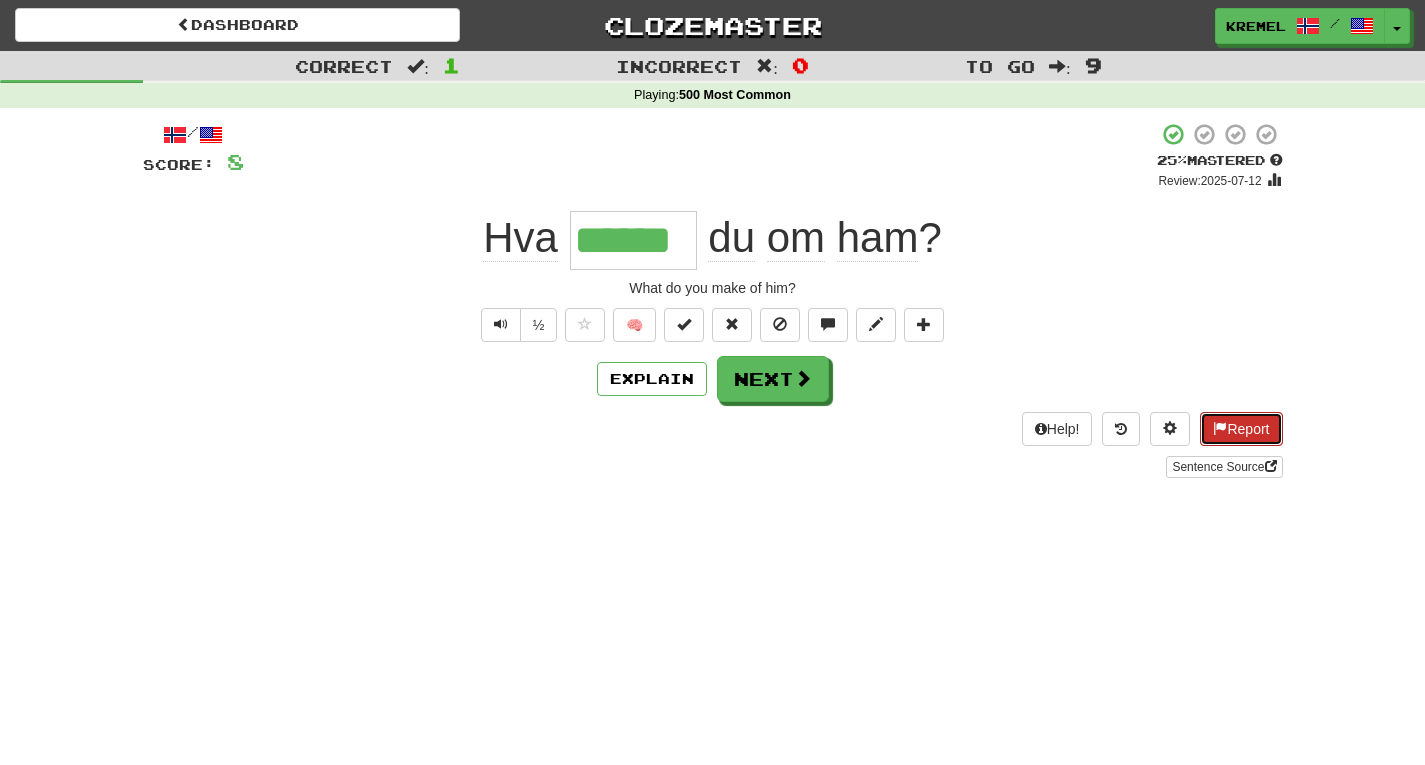 click on "Report" at bounding box center [1241, 429] 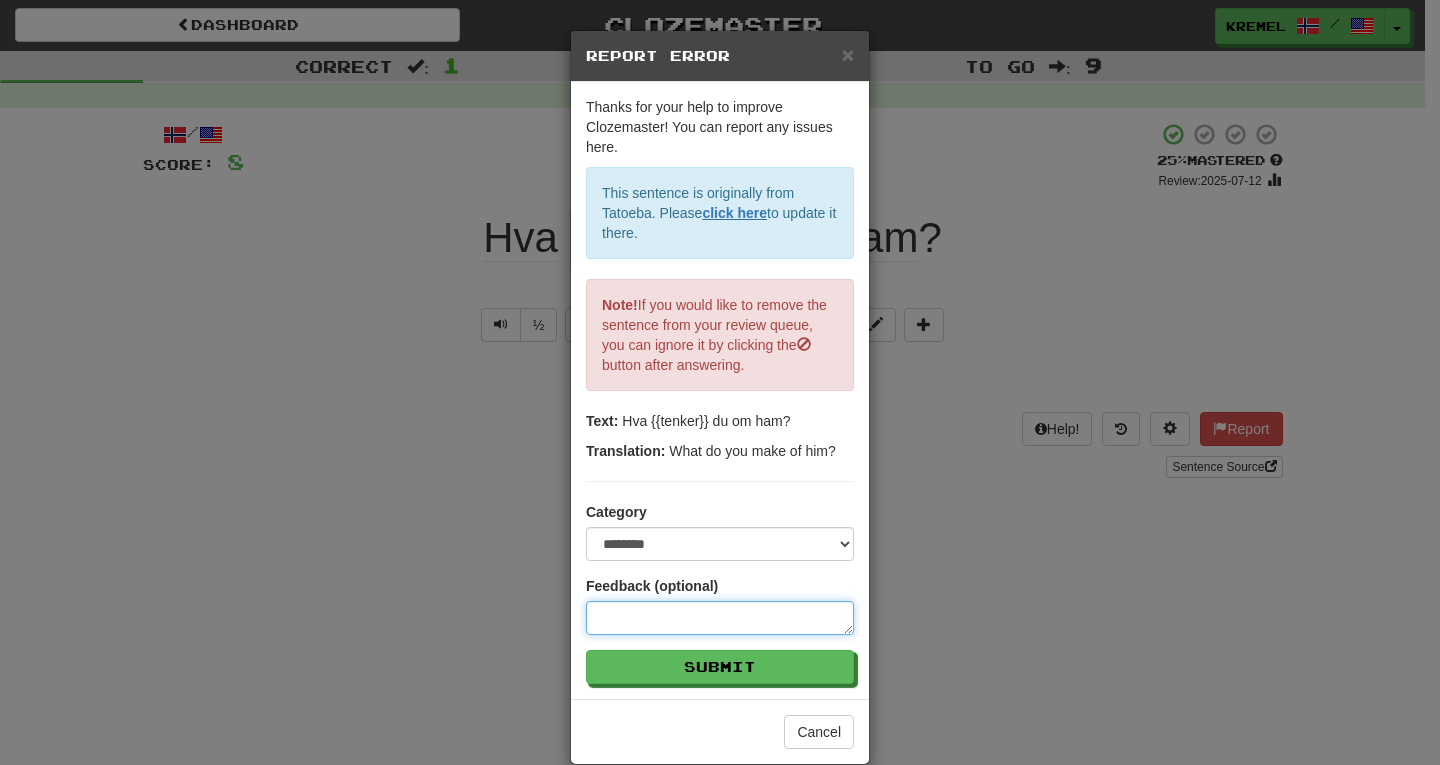 click at bounding box center [720, 618] 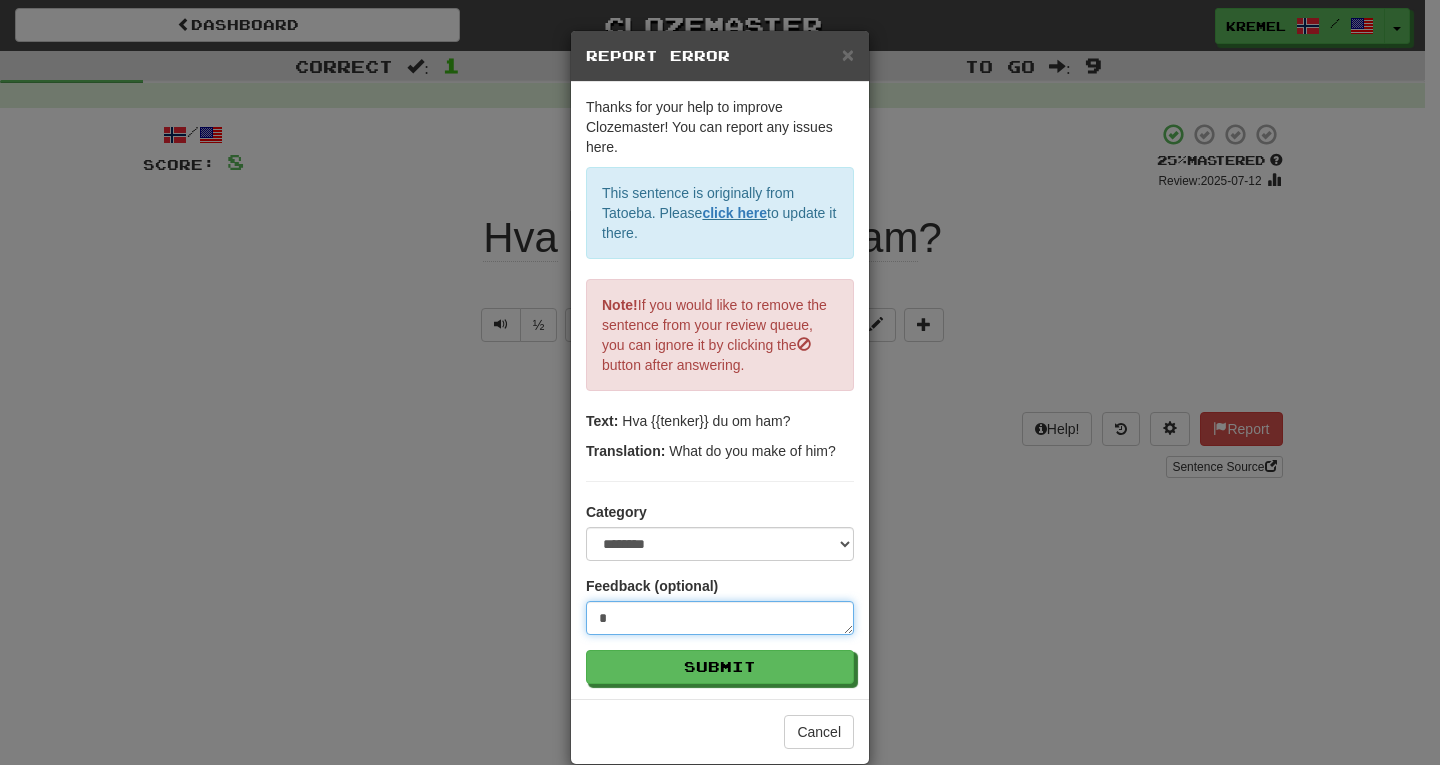 type on "*" 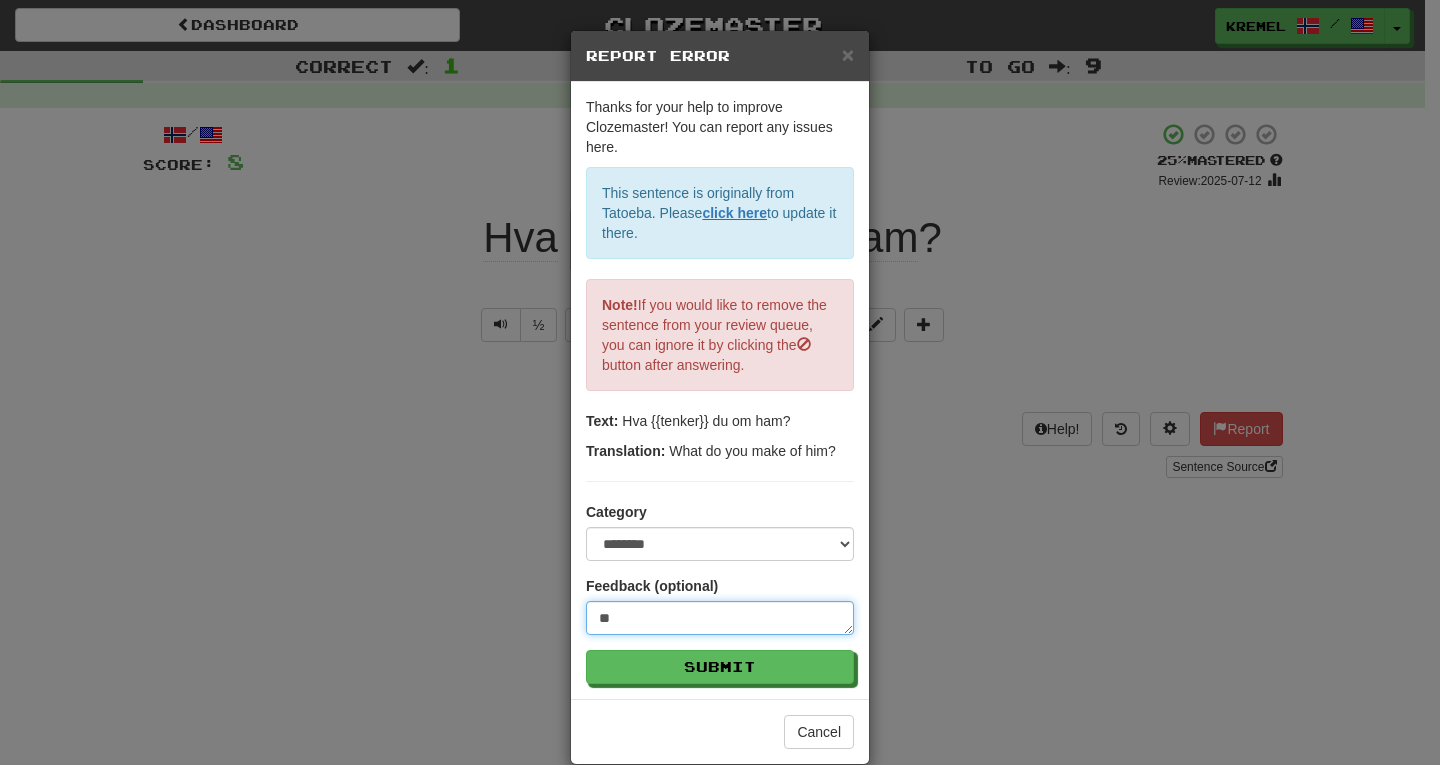 type on "***" 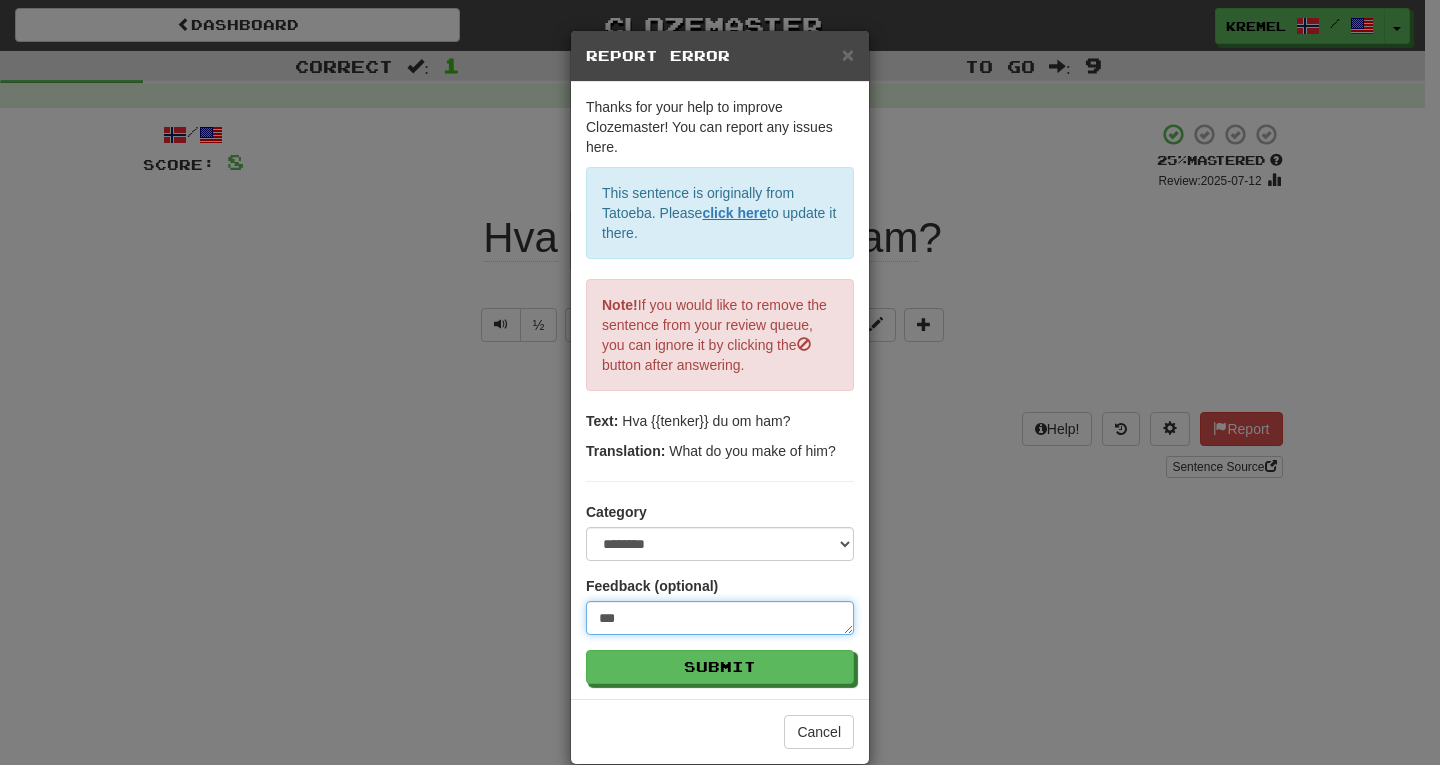 type on "****" 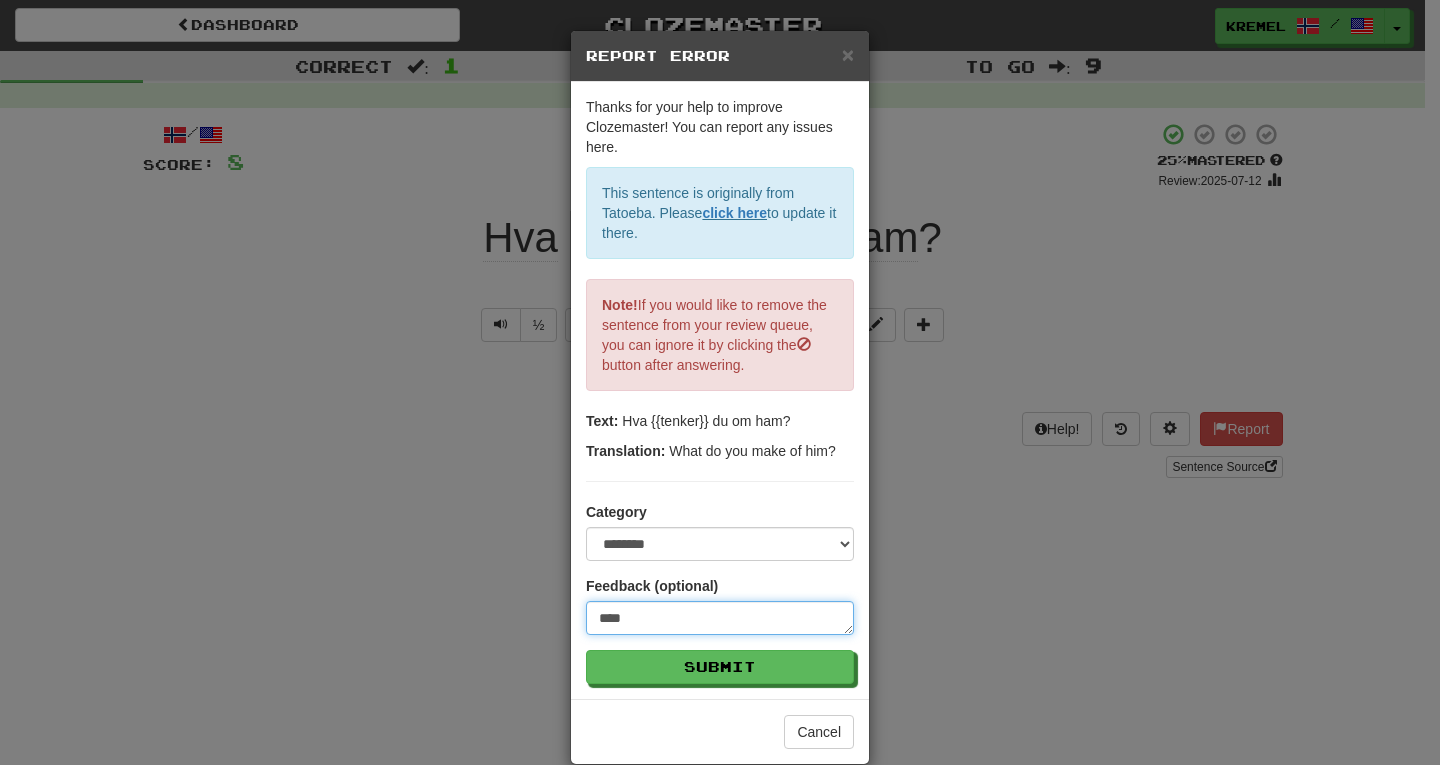 type on "*****" 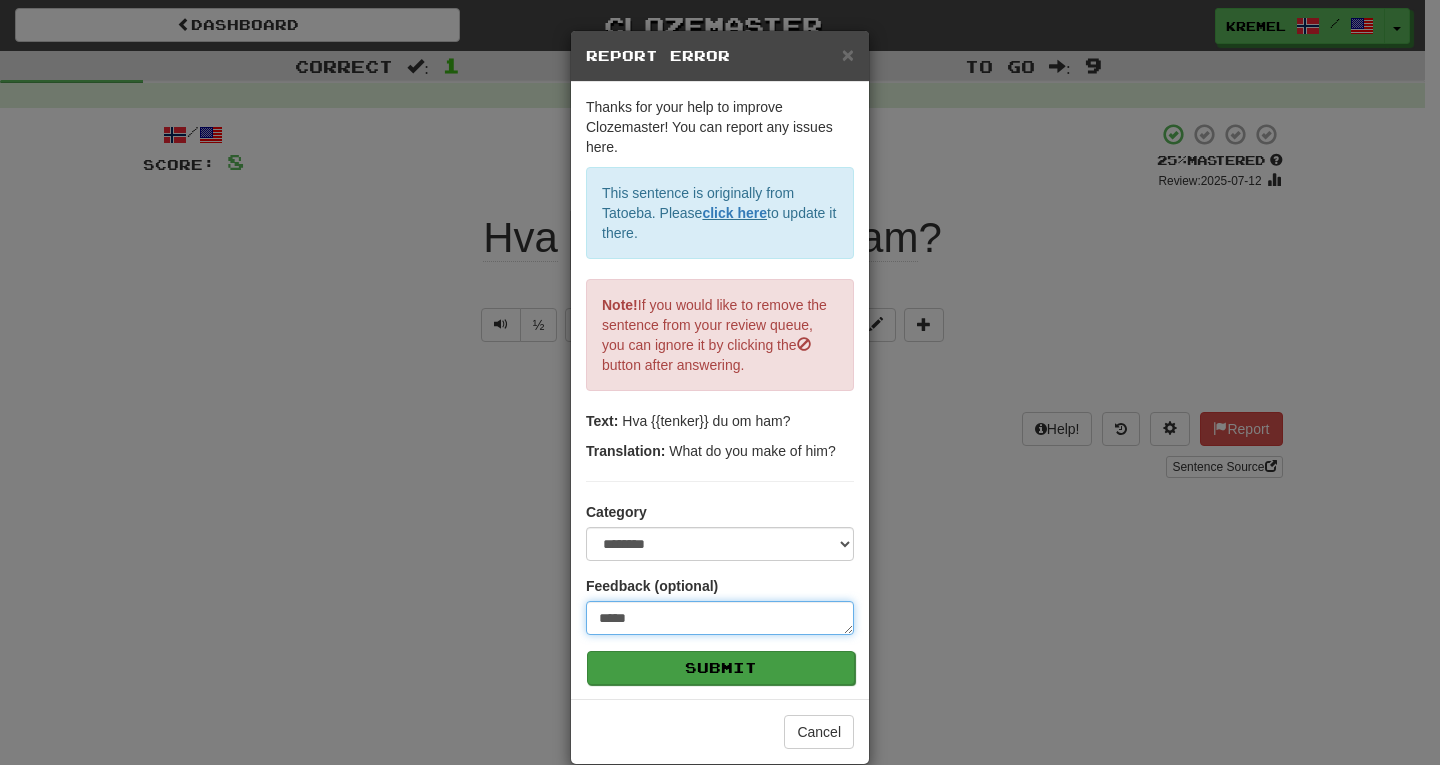 type on "*****" 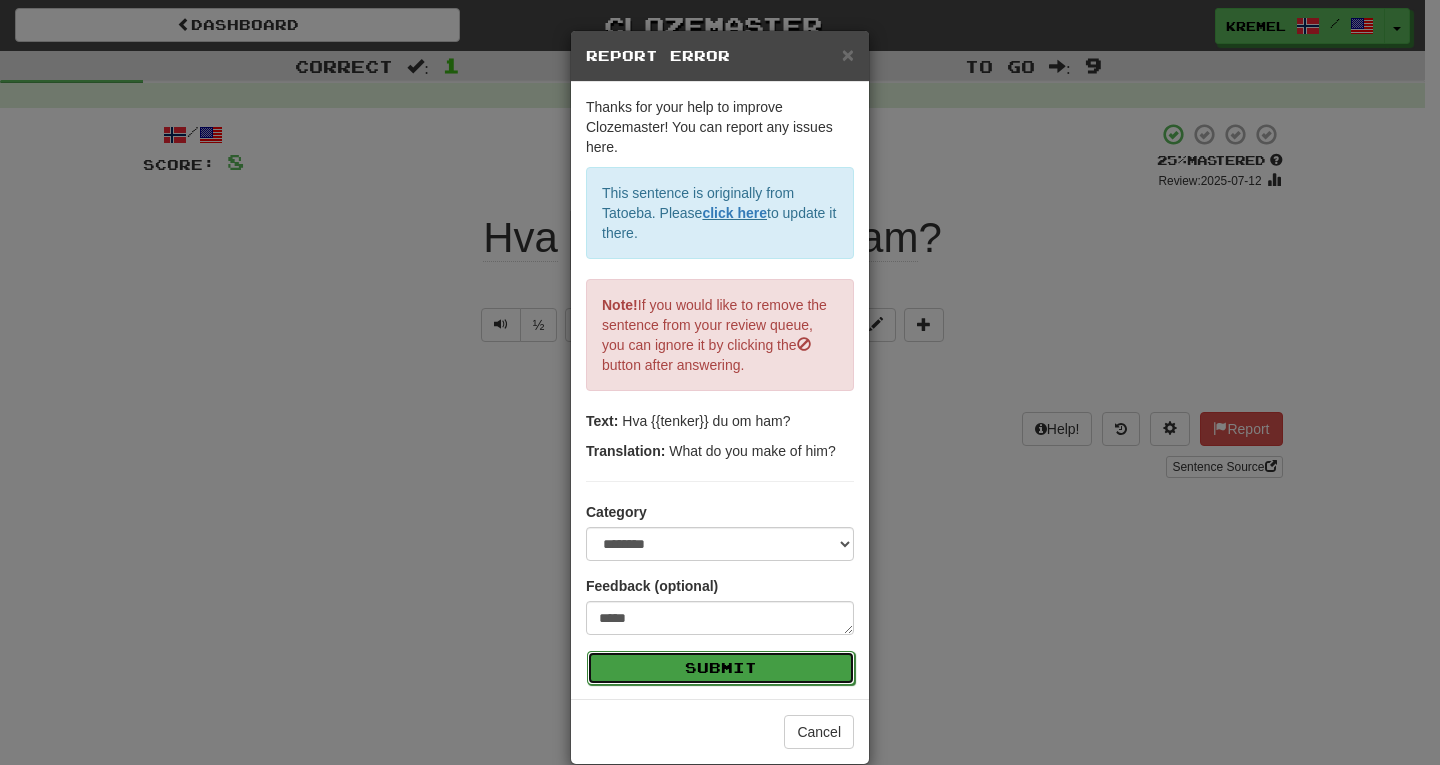 click on "Submit" at bounding box center [721, 668] 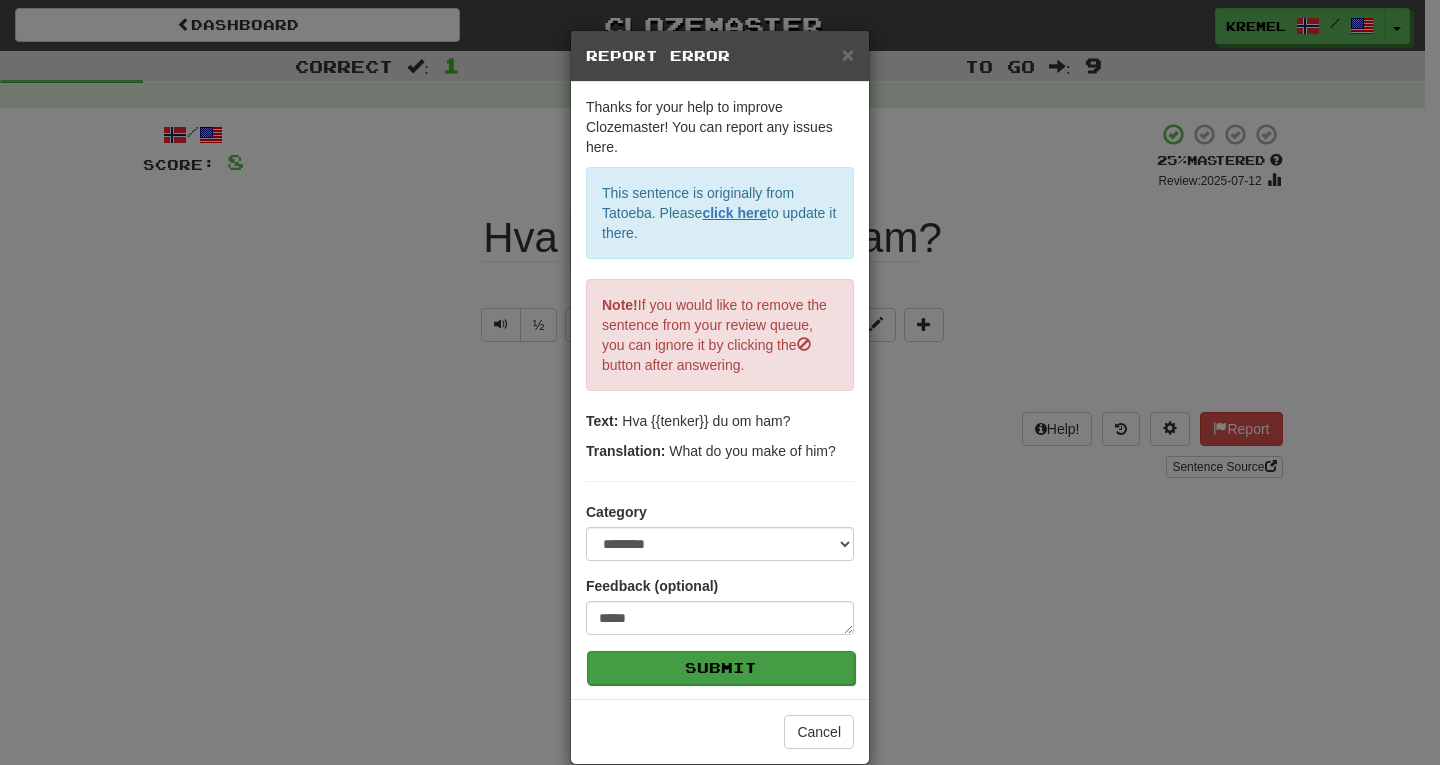 type on "*" 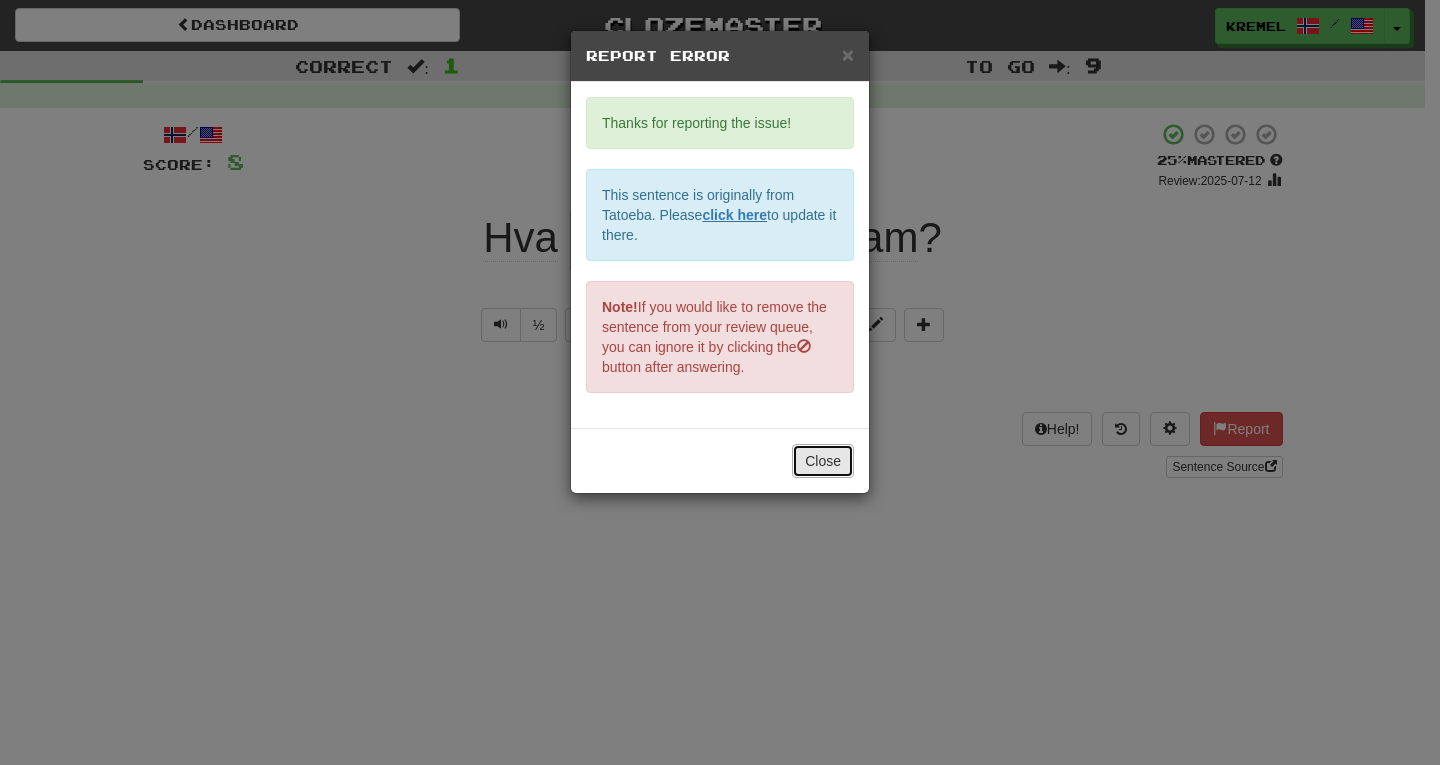 click on "Close" at bounding box center [823, 461] 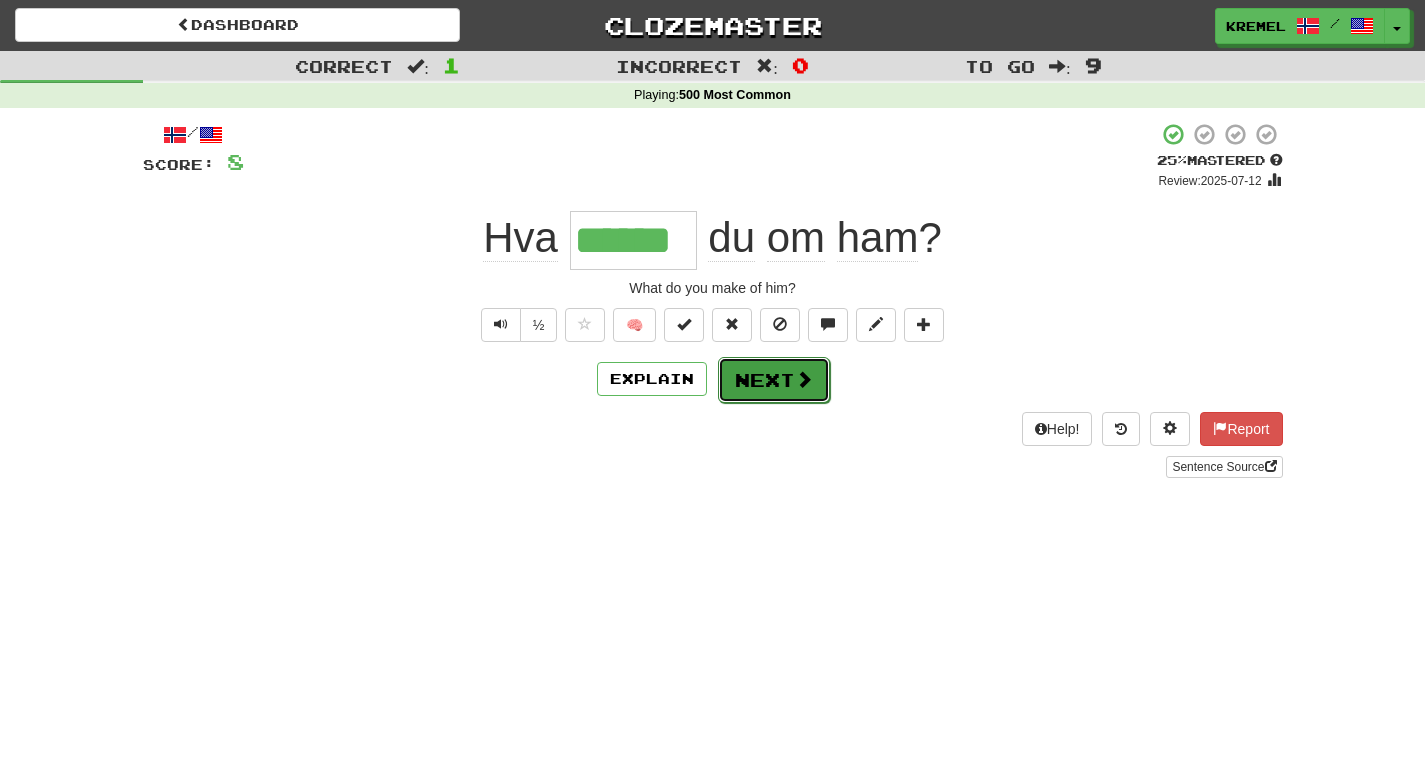 click on "Next" at bounding box center (774, 380) 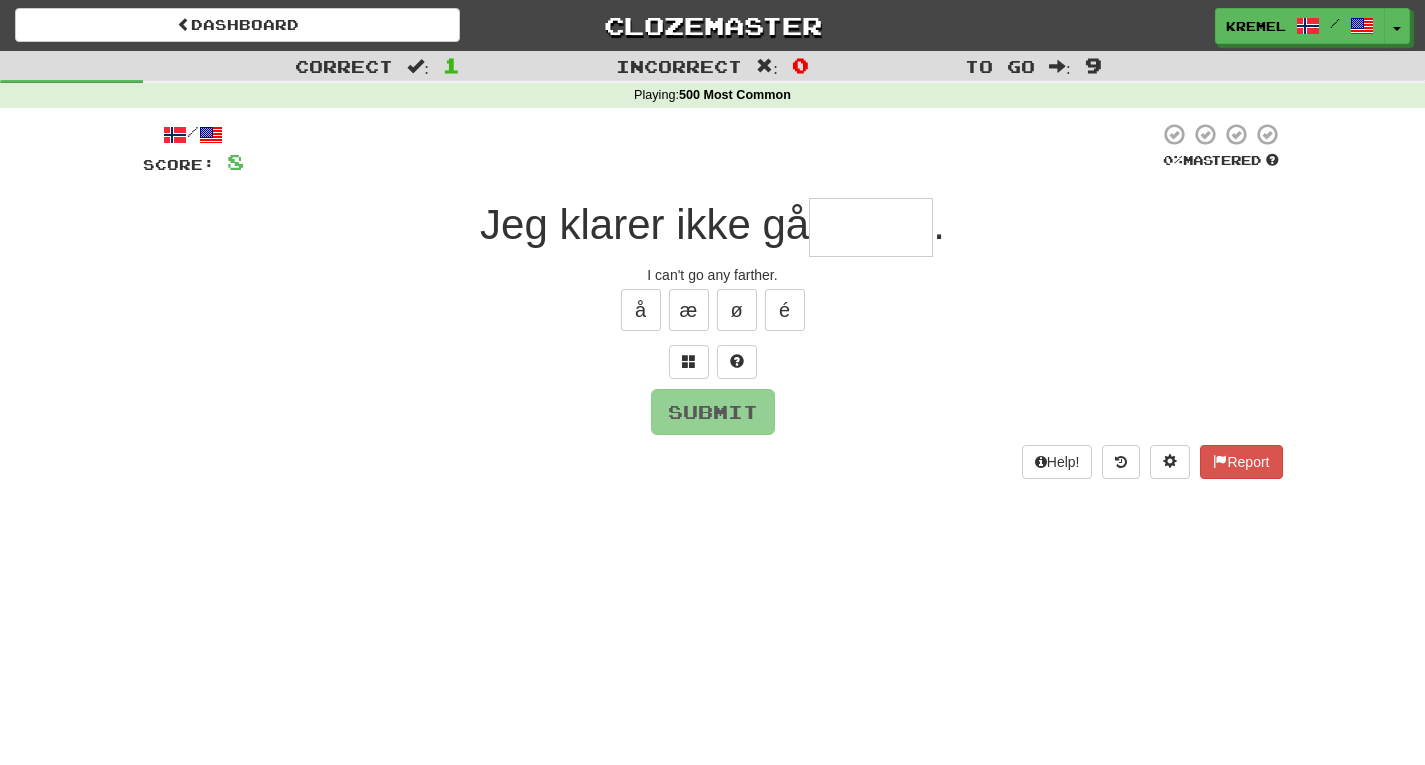 type on "*" 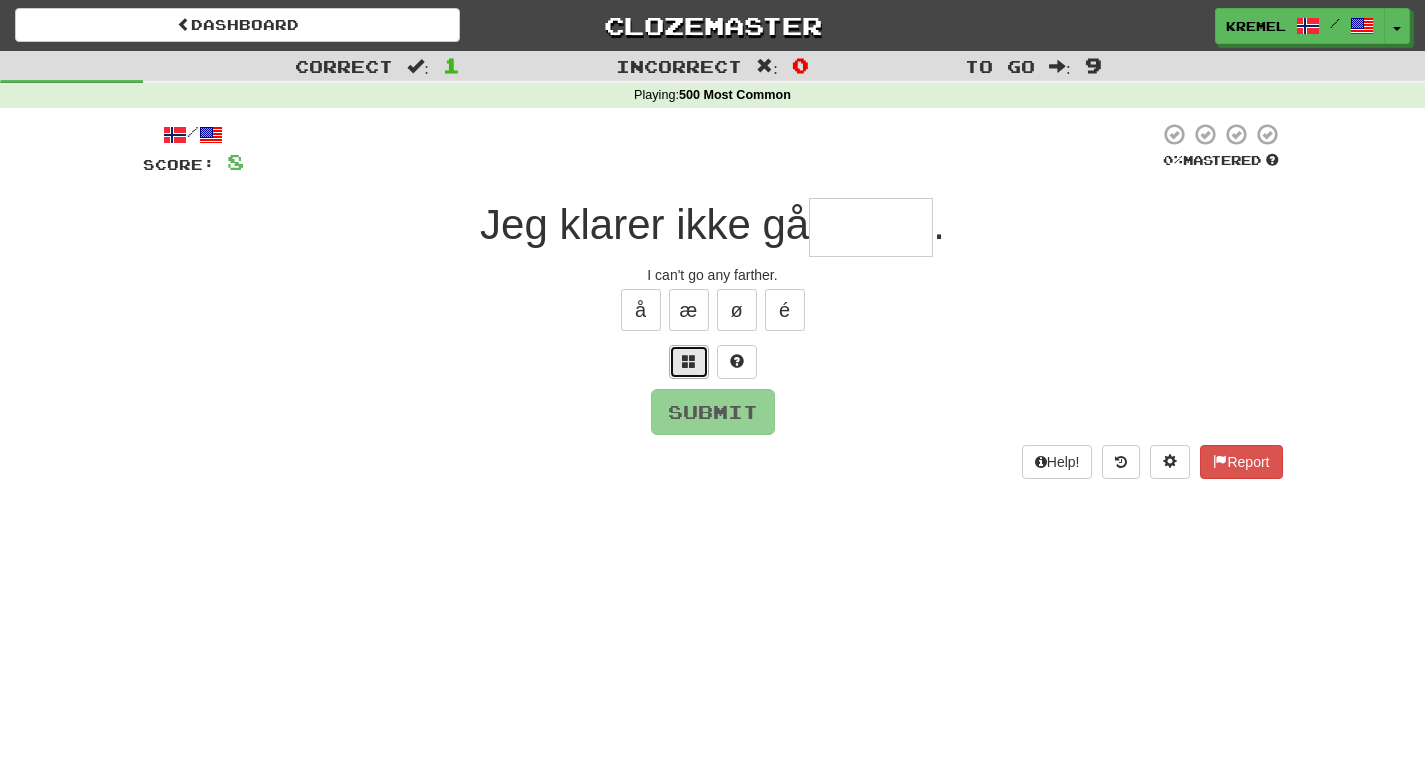click at bounding box center (689, 361) 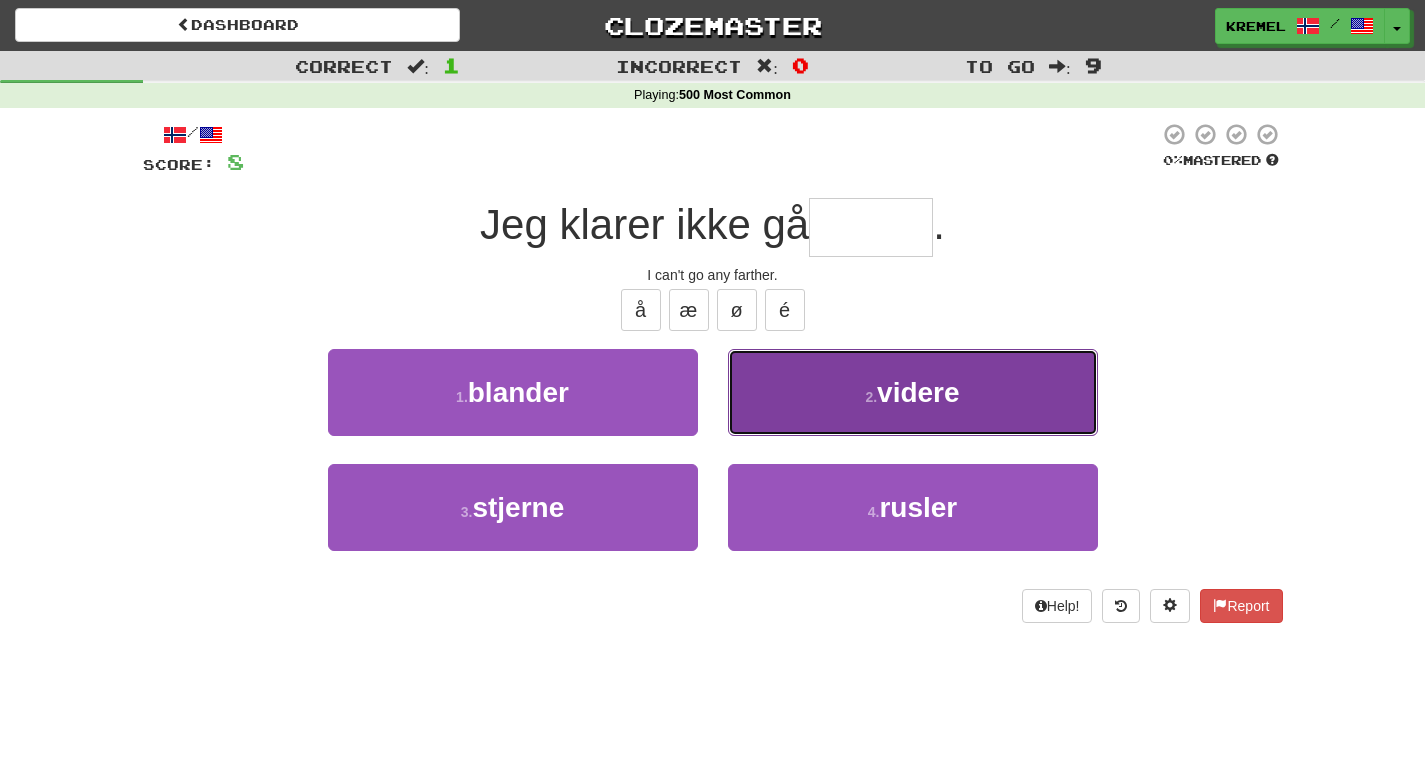 click on "2 .  videre" at bounding box center (913, 392) 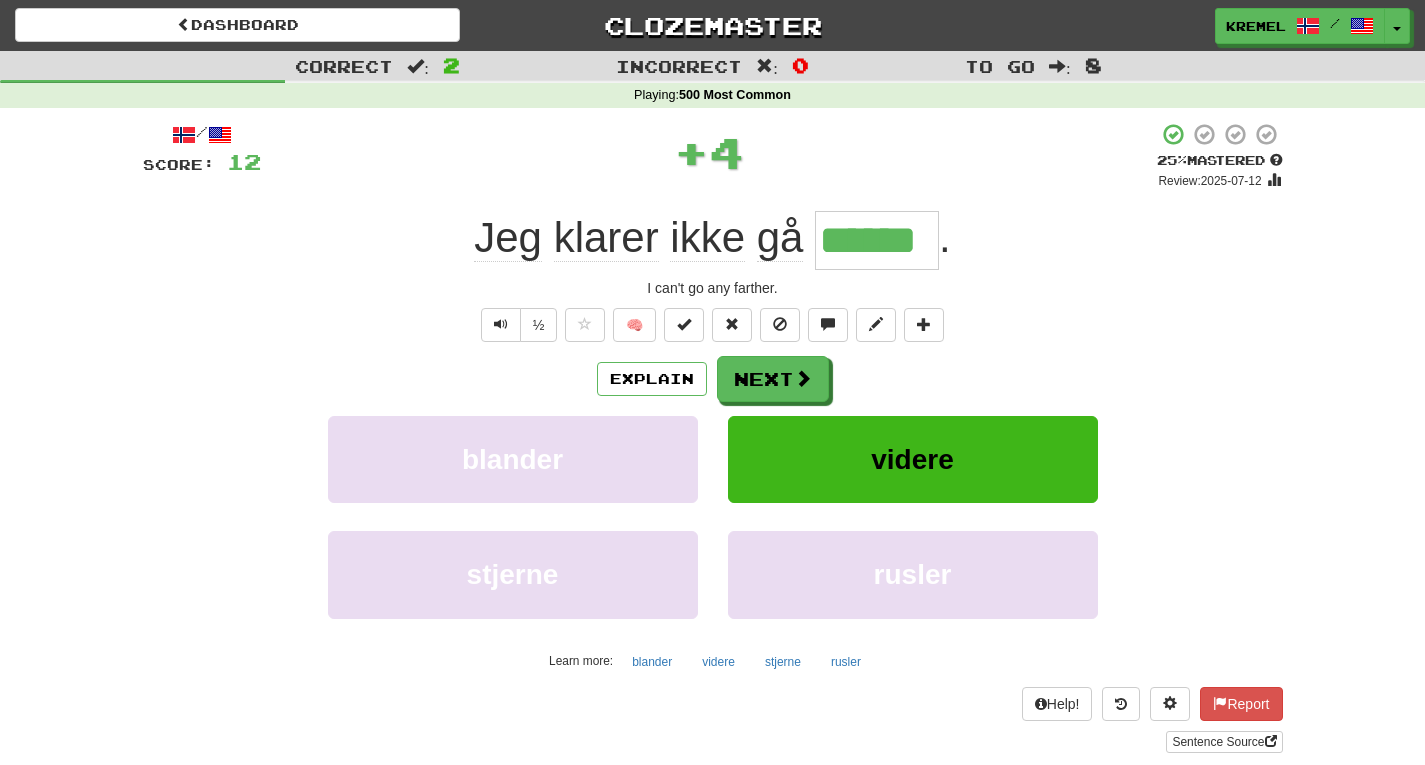 click on "******" at bounding box center (877, 240) 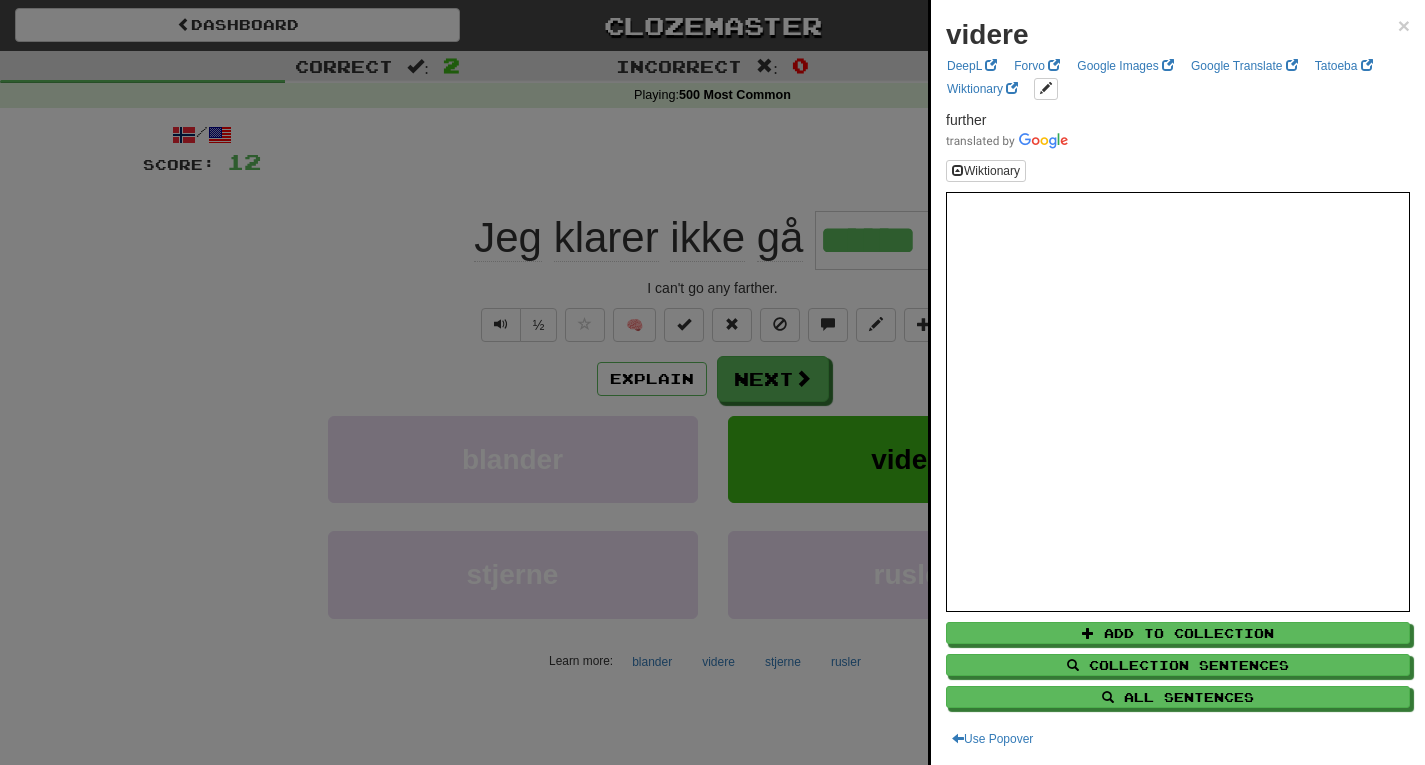 click at bounding box center [712, 382] 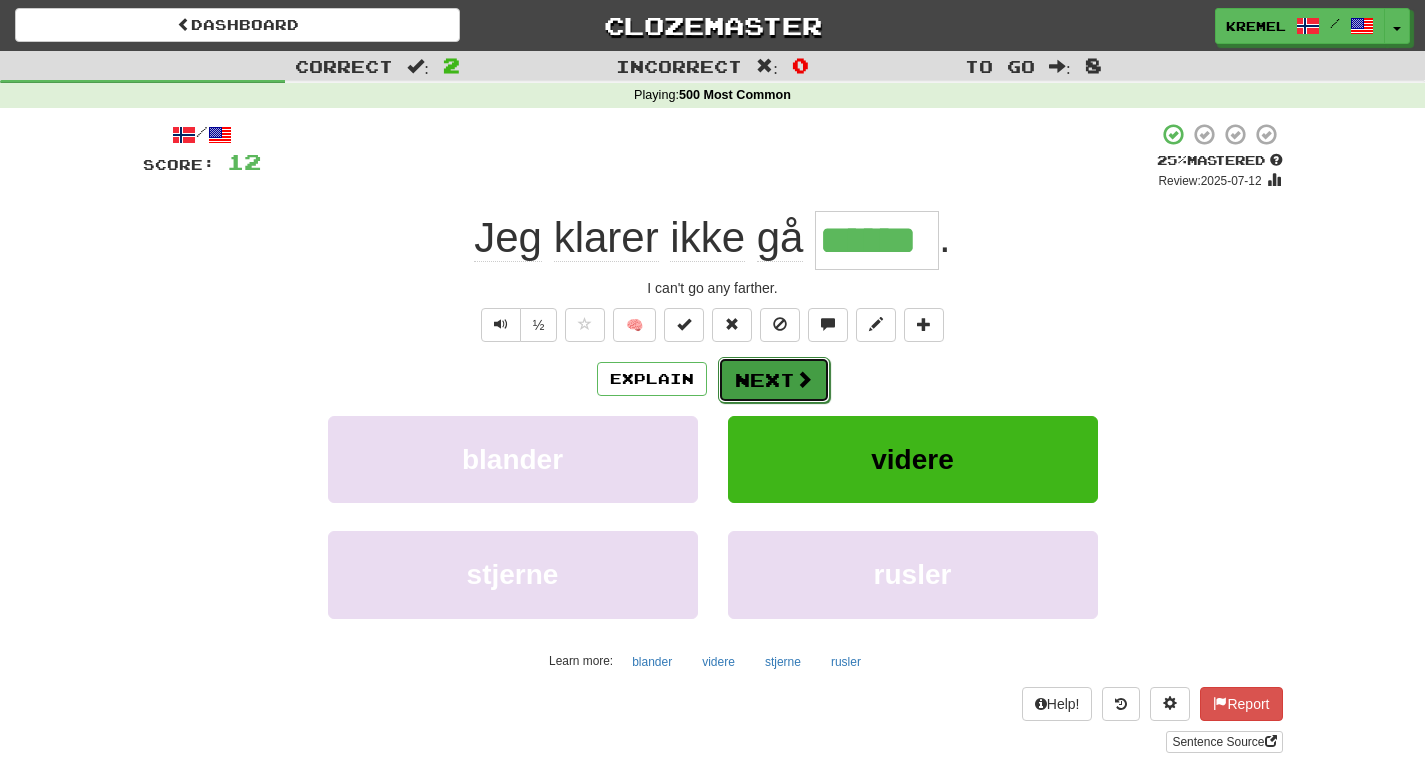 click on "Next" at bounding box center [774, 380] 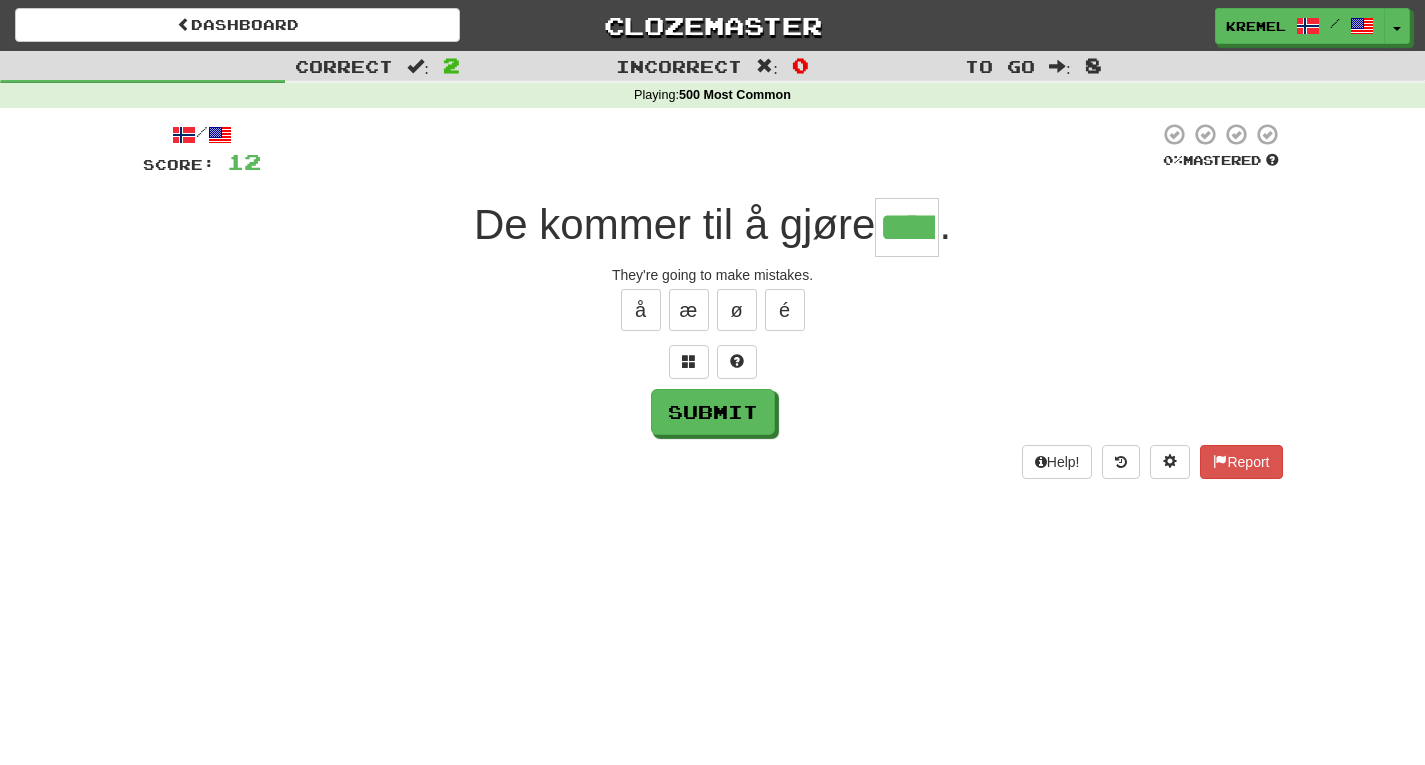 type on "****" 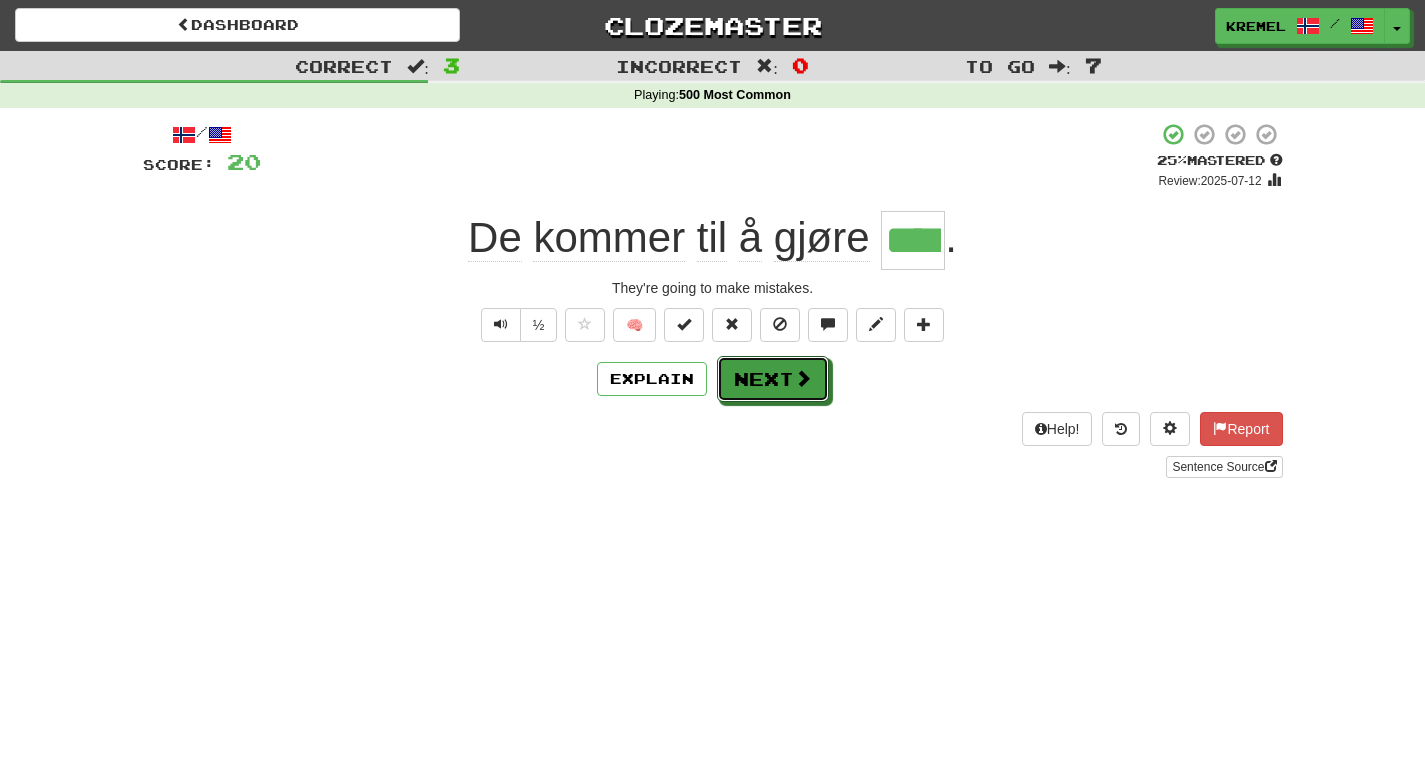 click on "Next" at bounding box center [773, 379] 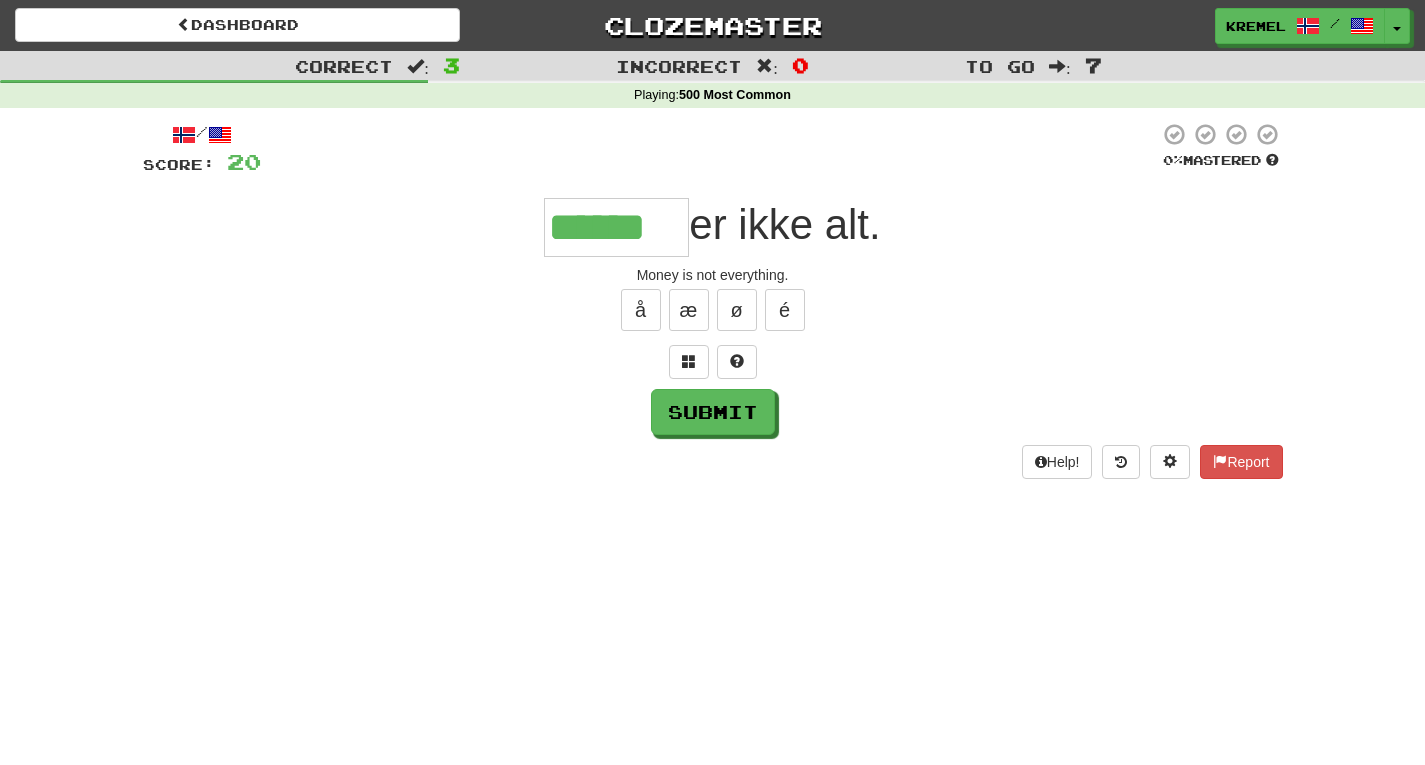 type on "******" 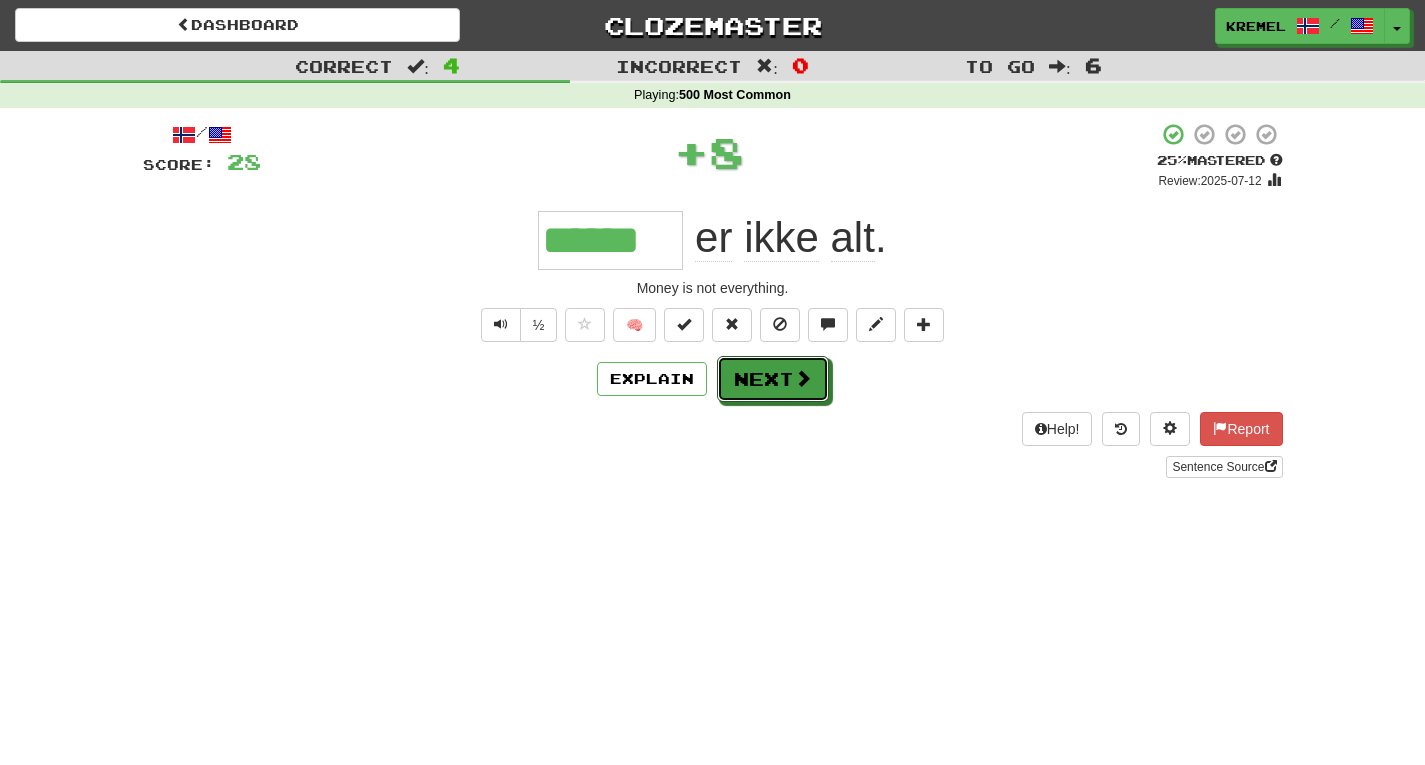 click on "Next" at bounding box center [773, 379] 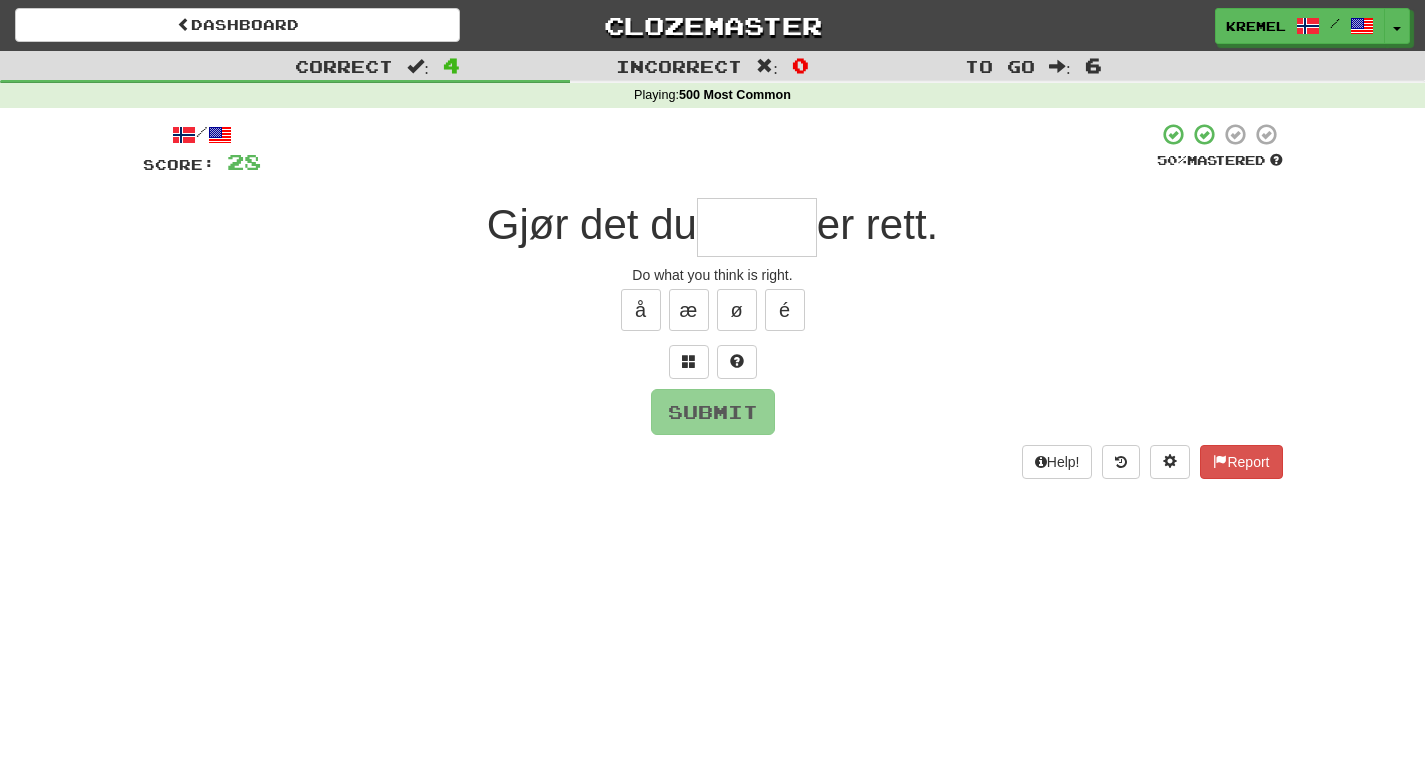 type on "*" 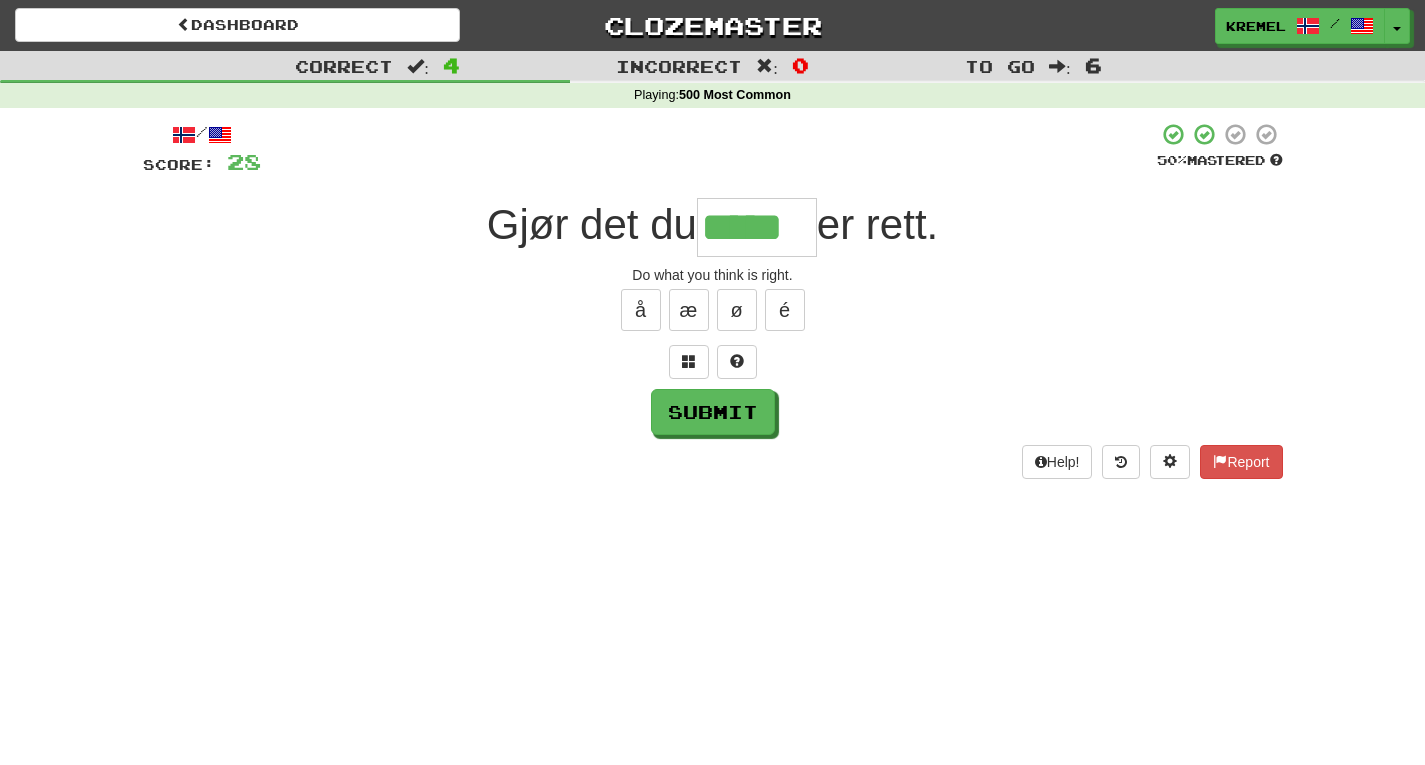 type on "*****" 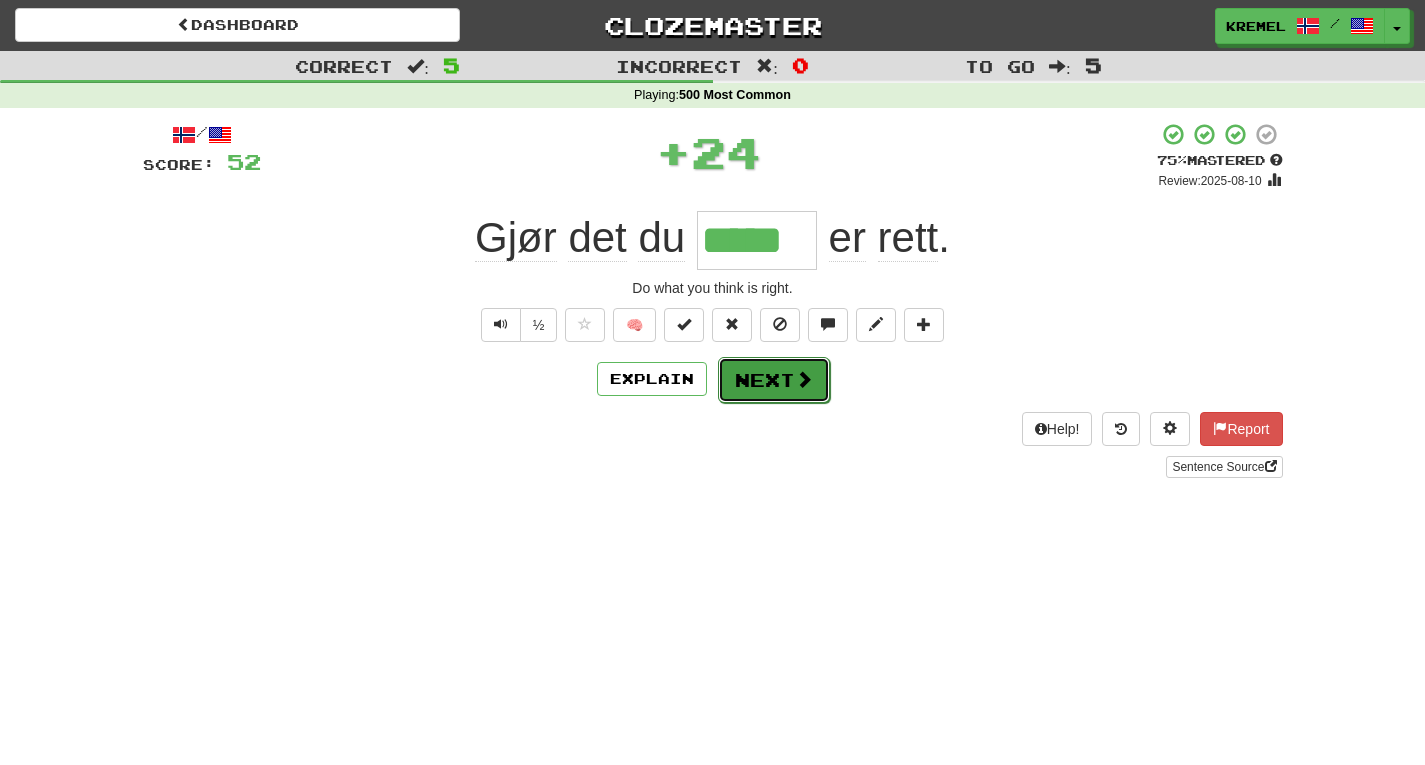 click on "Next" at bounding box center (774, 380) 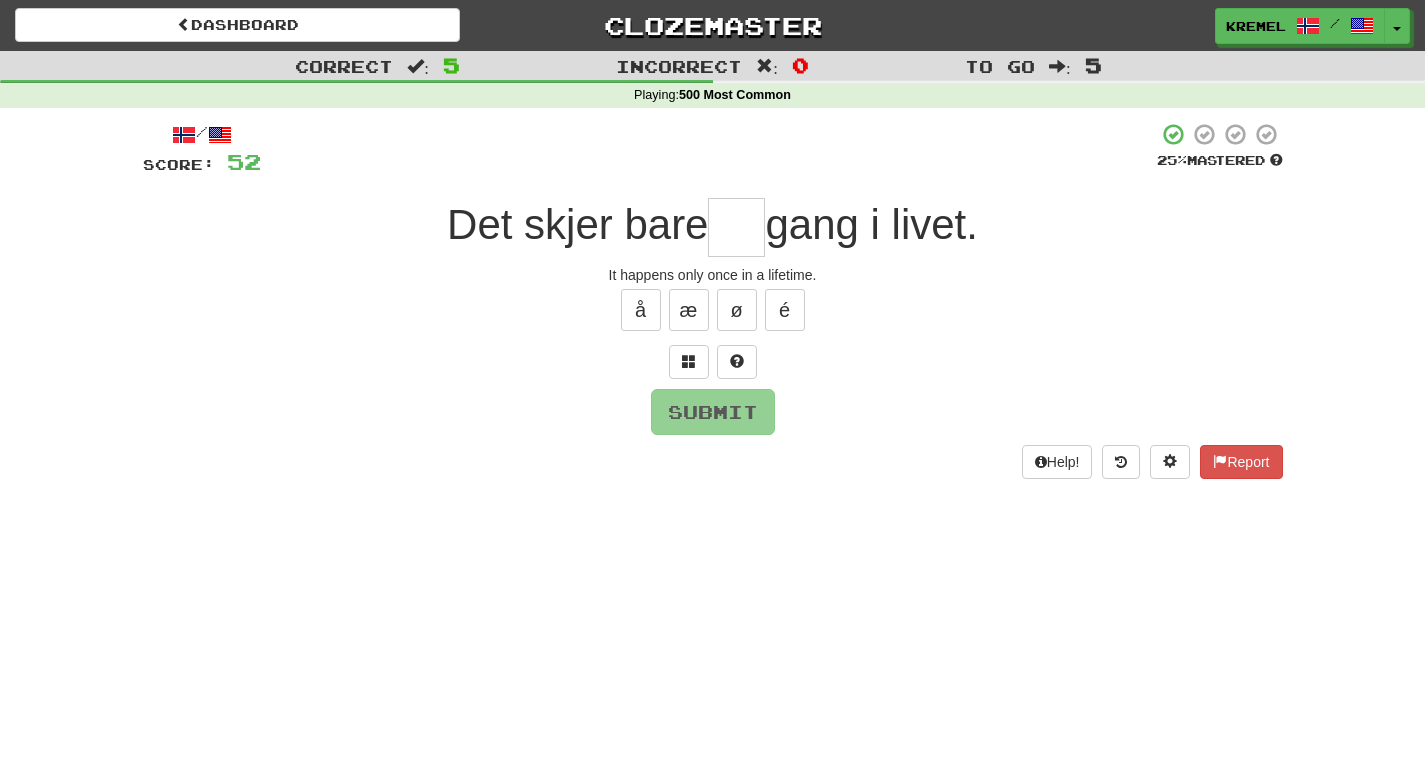type on "*" 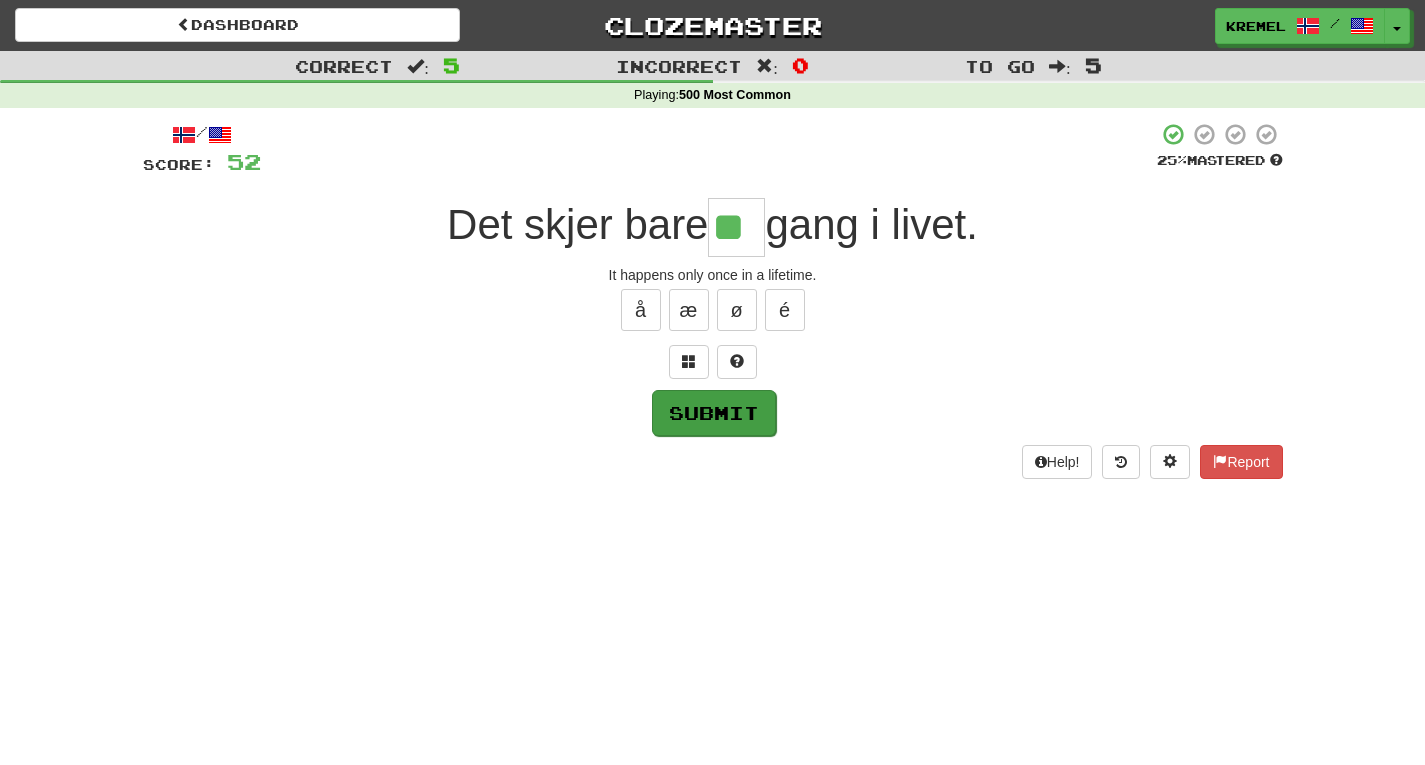 type on "**" 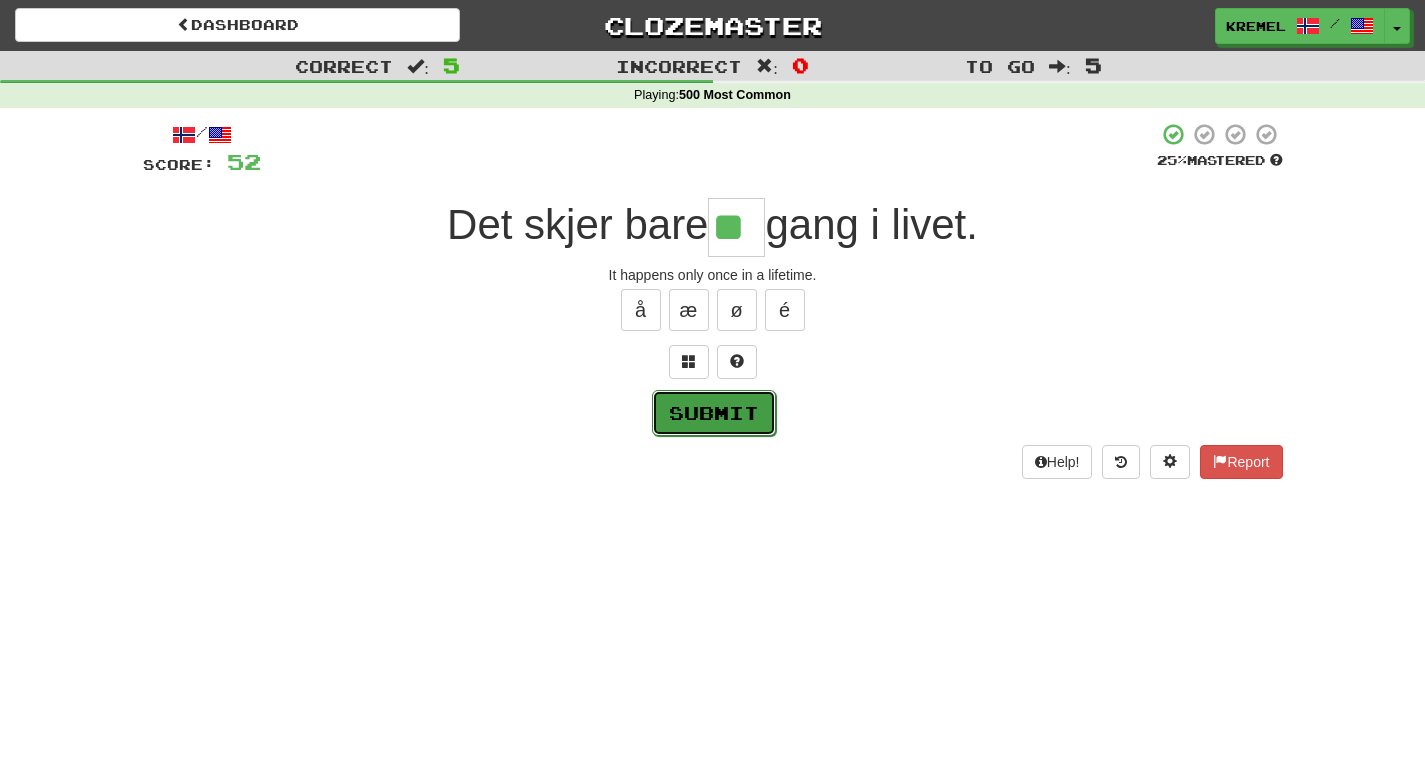 click on "Submit" at bounding box center [714, 413] 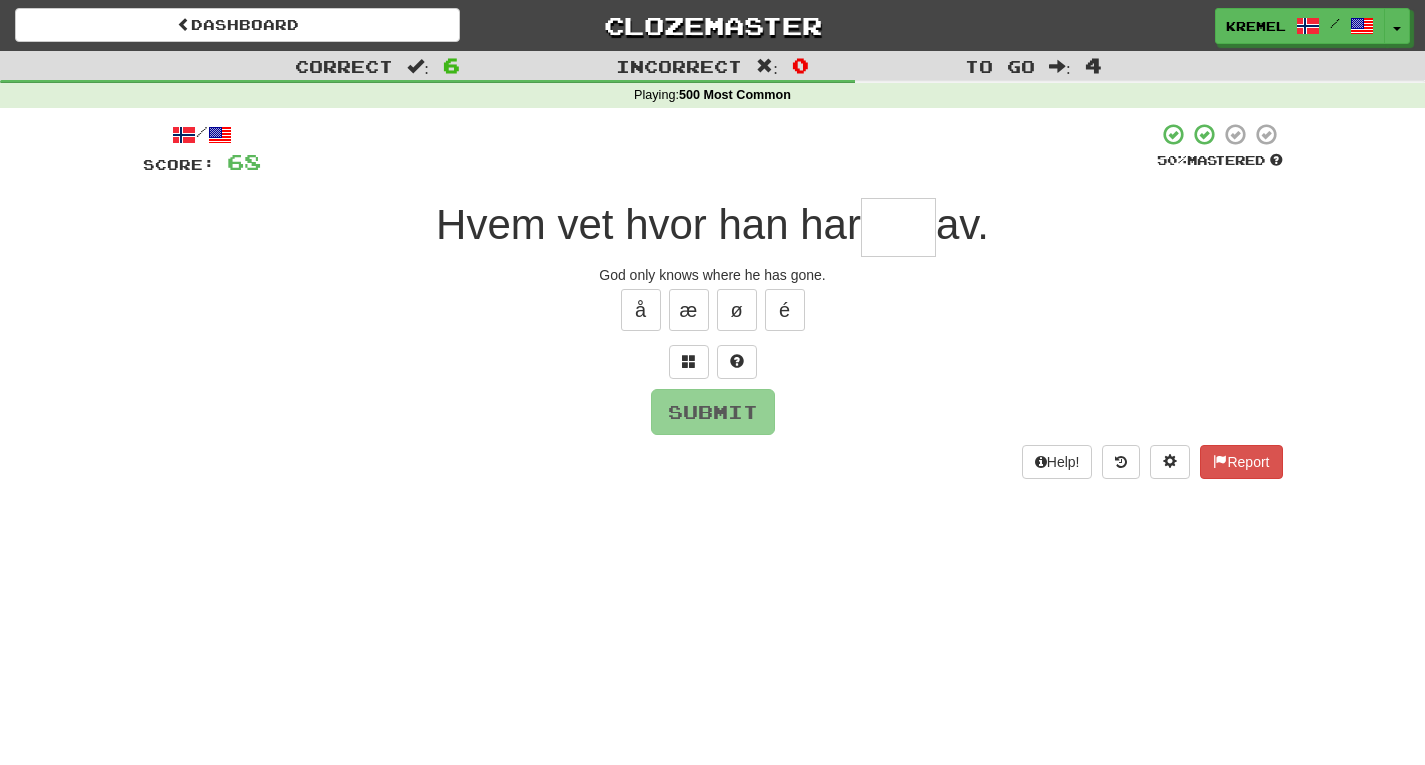 type on "*" 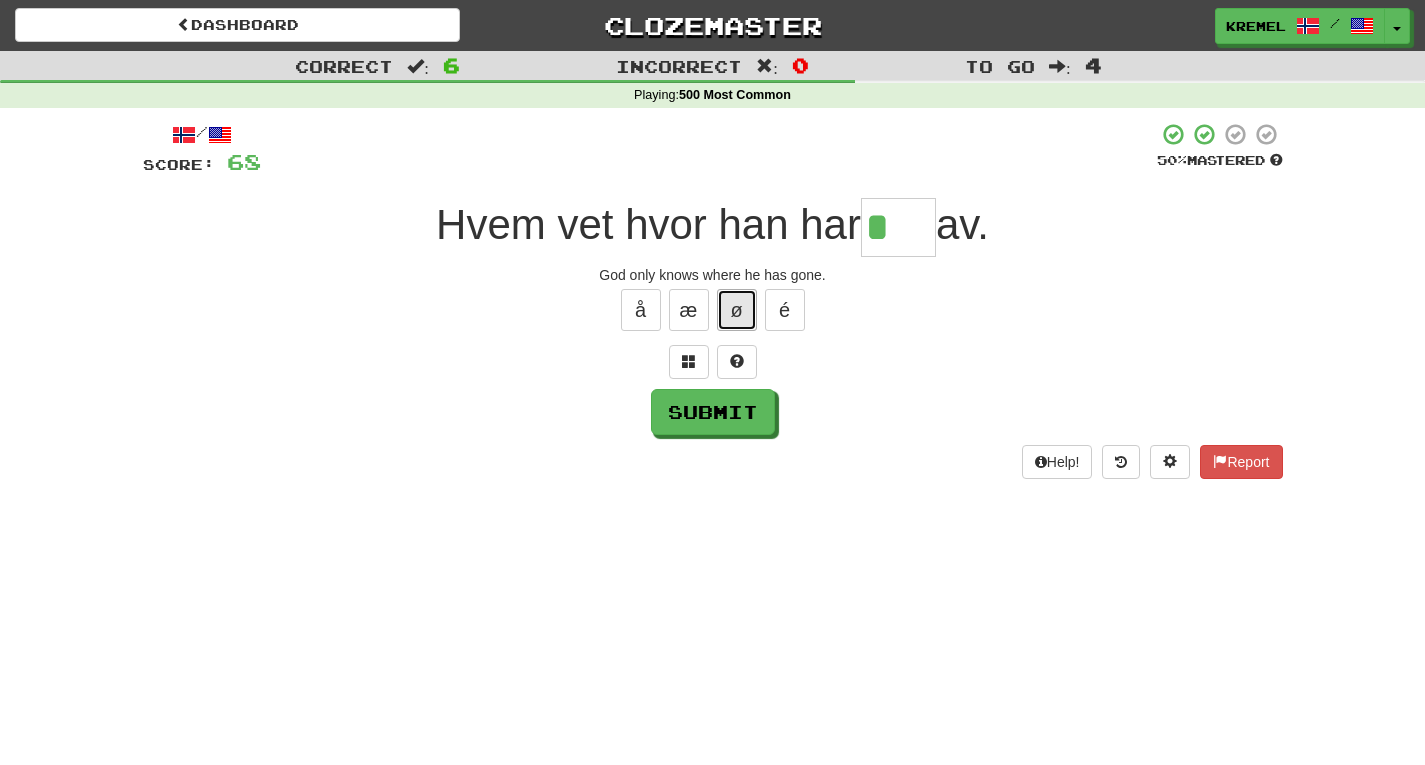 click on "ø" at bounding box center (737, 310) 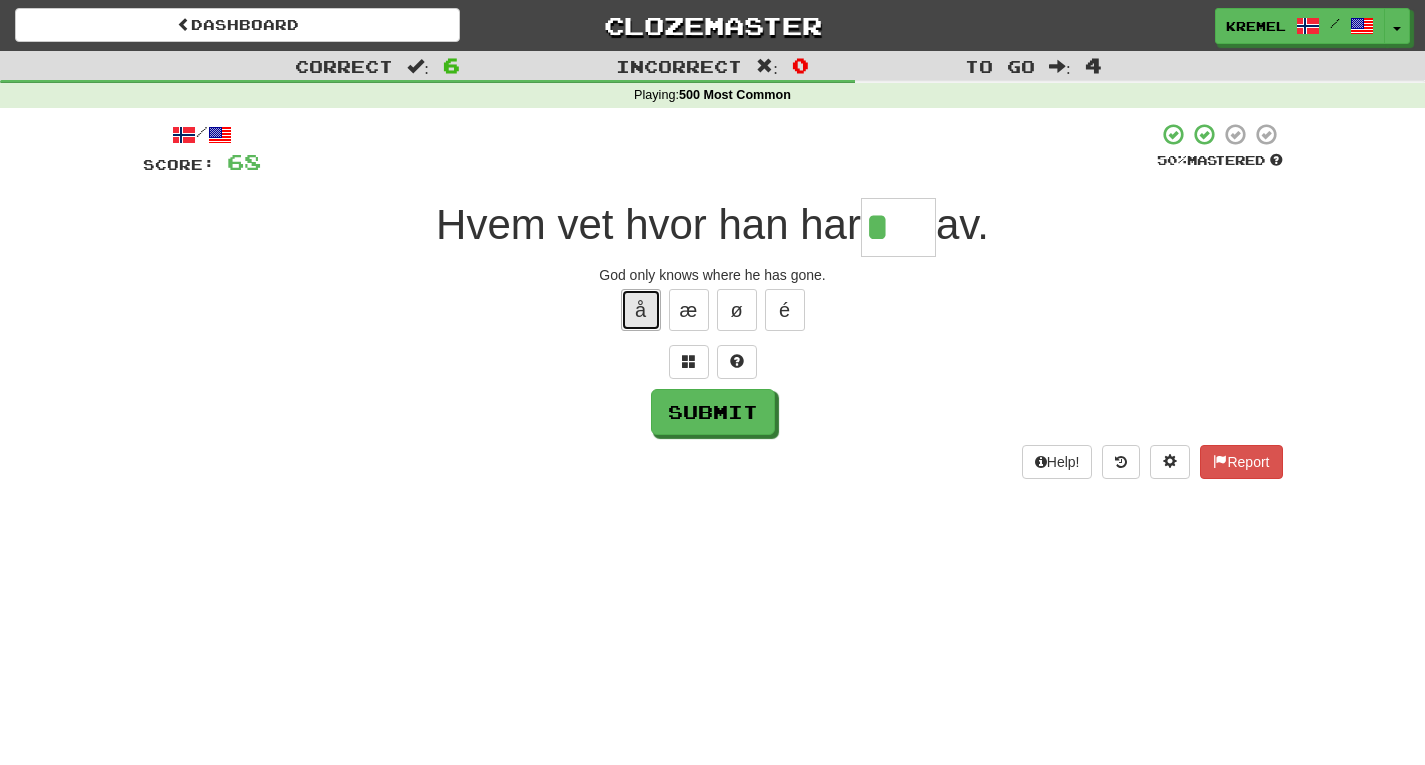click on "å" at bounding box center (641, 310) 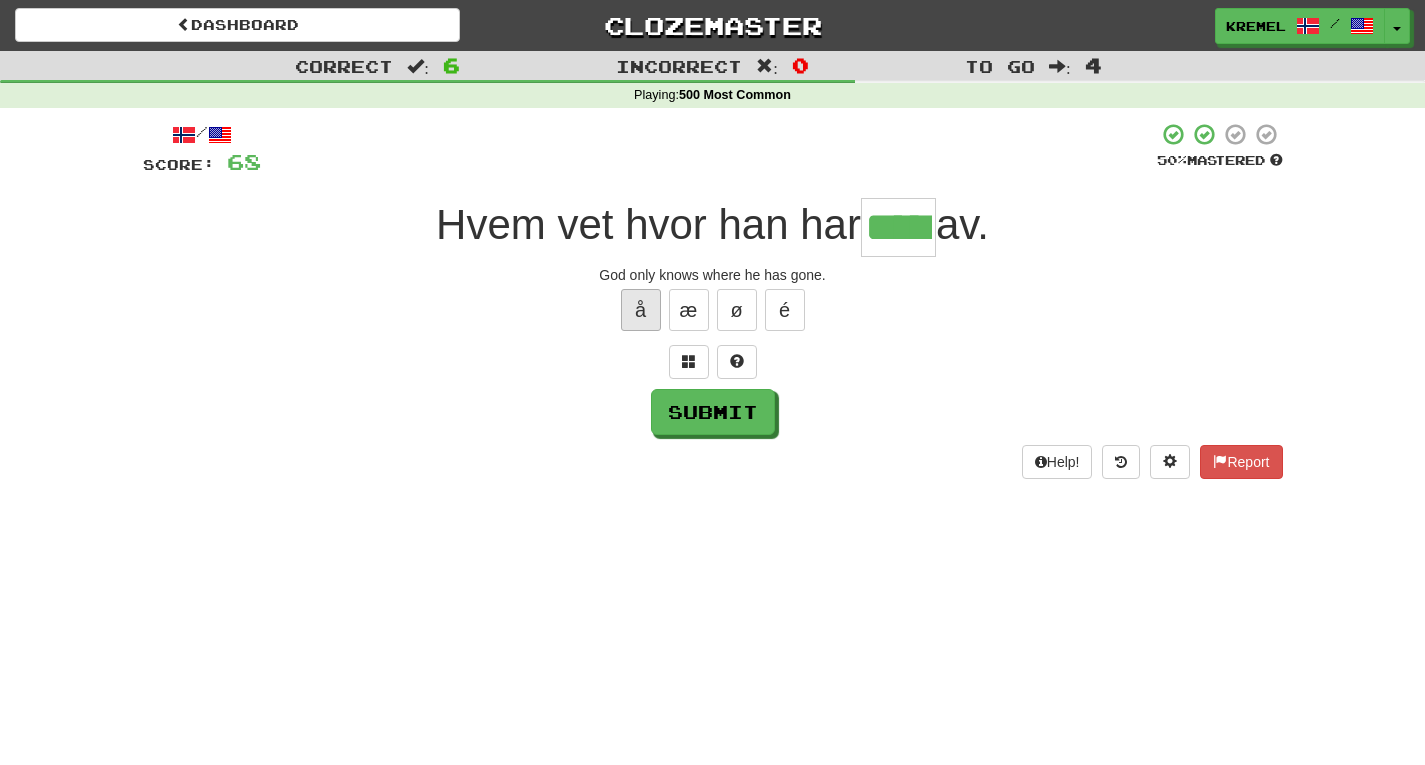type on "*****" 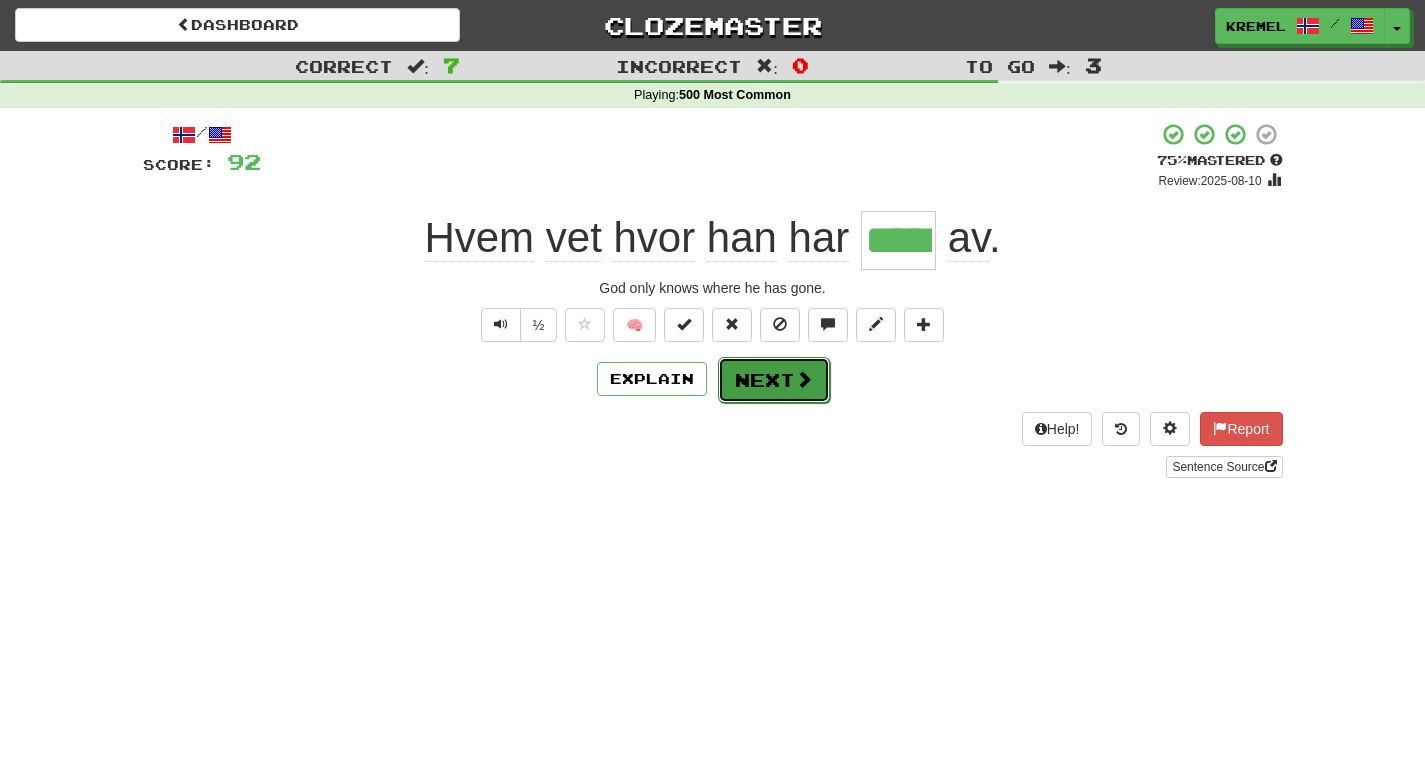 click on "Next" at bounding box center (774, 380) 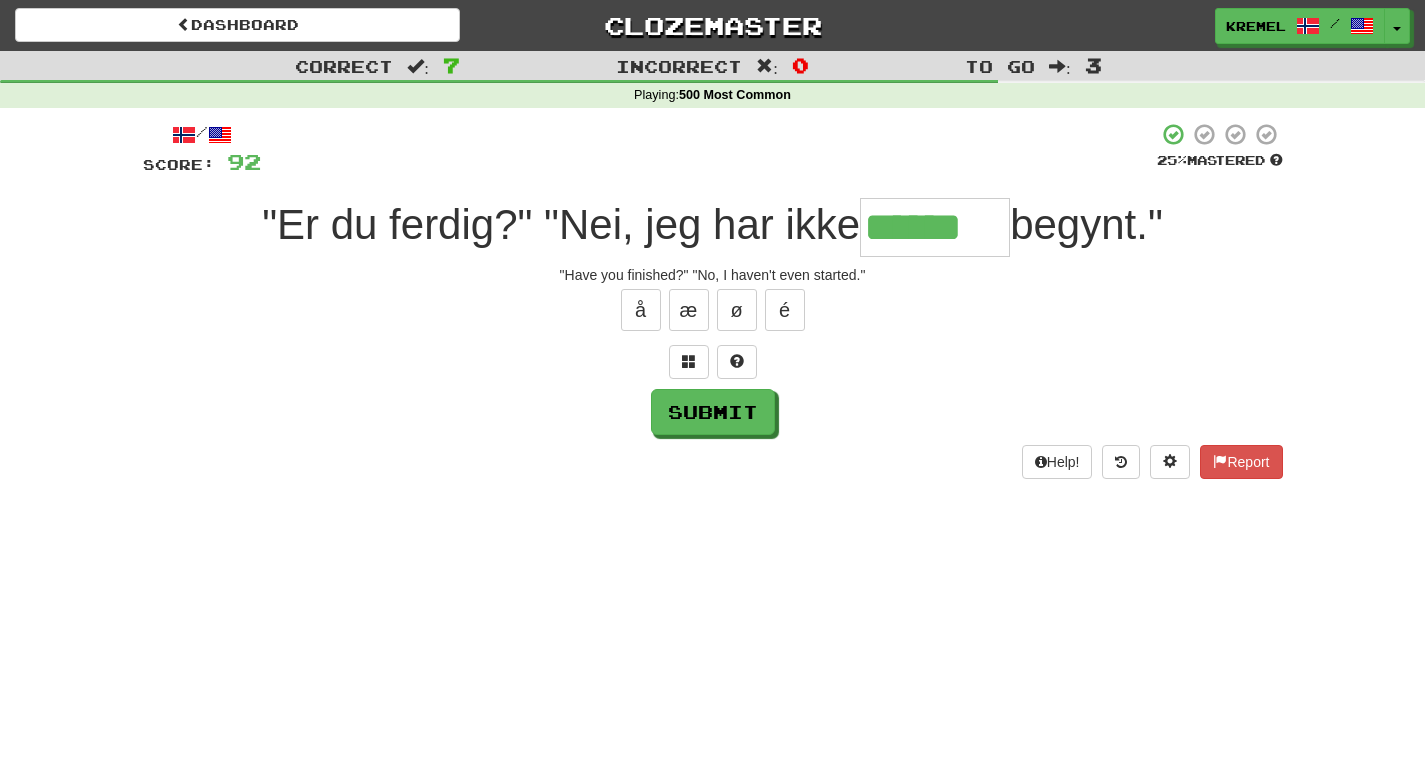 type on "******" 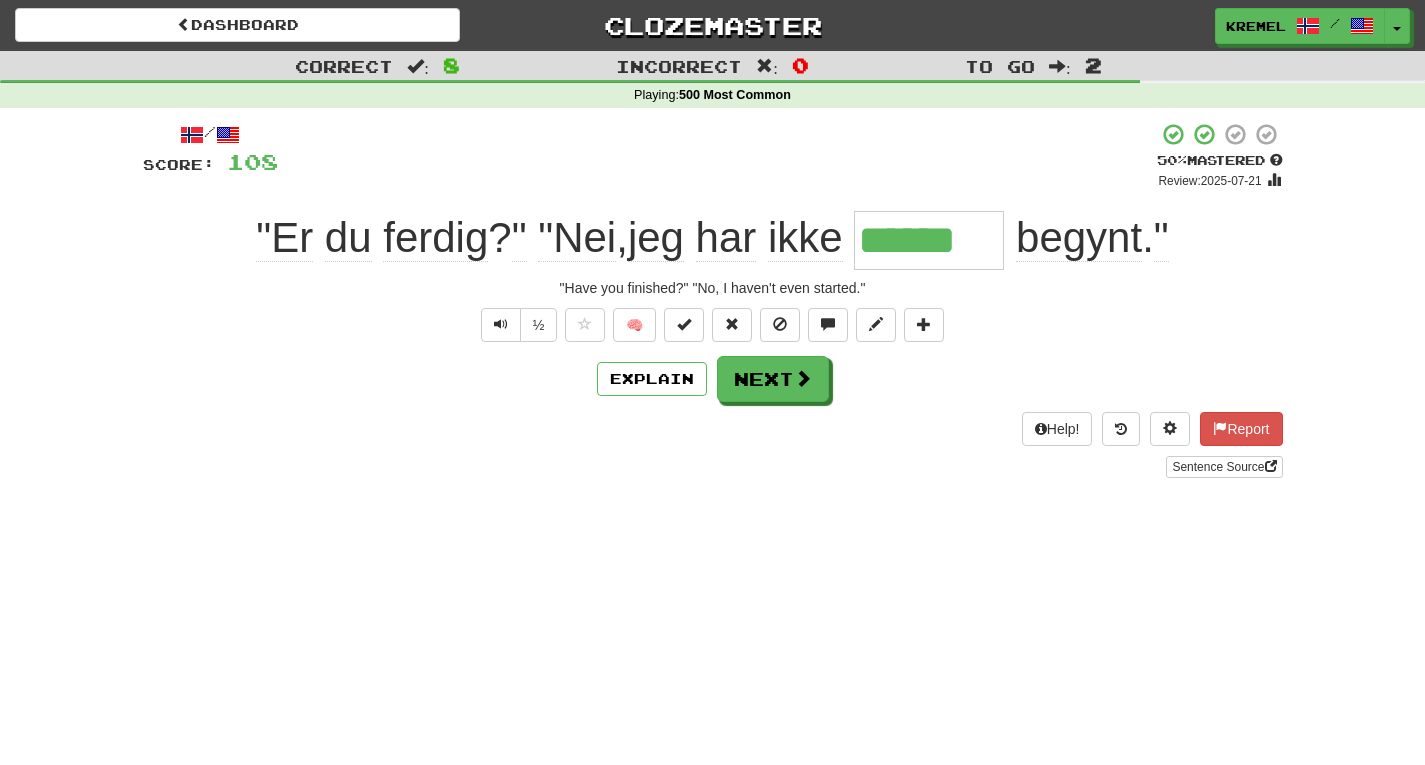 click on "******" at bounding box center [929, 240] 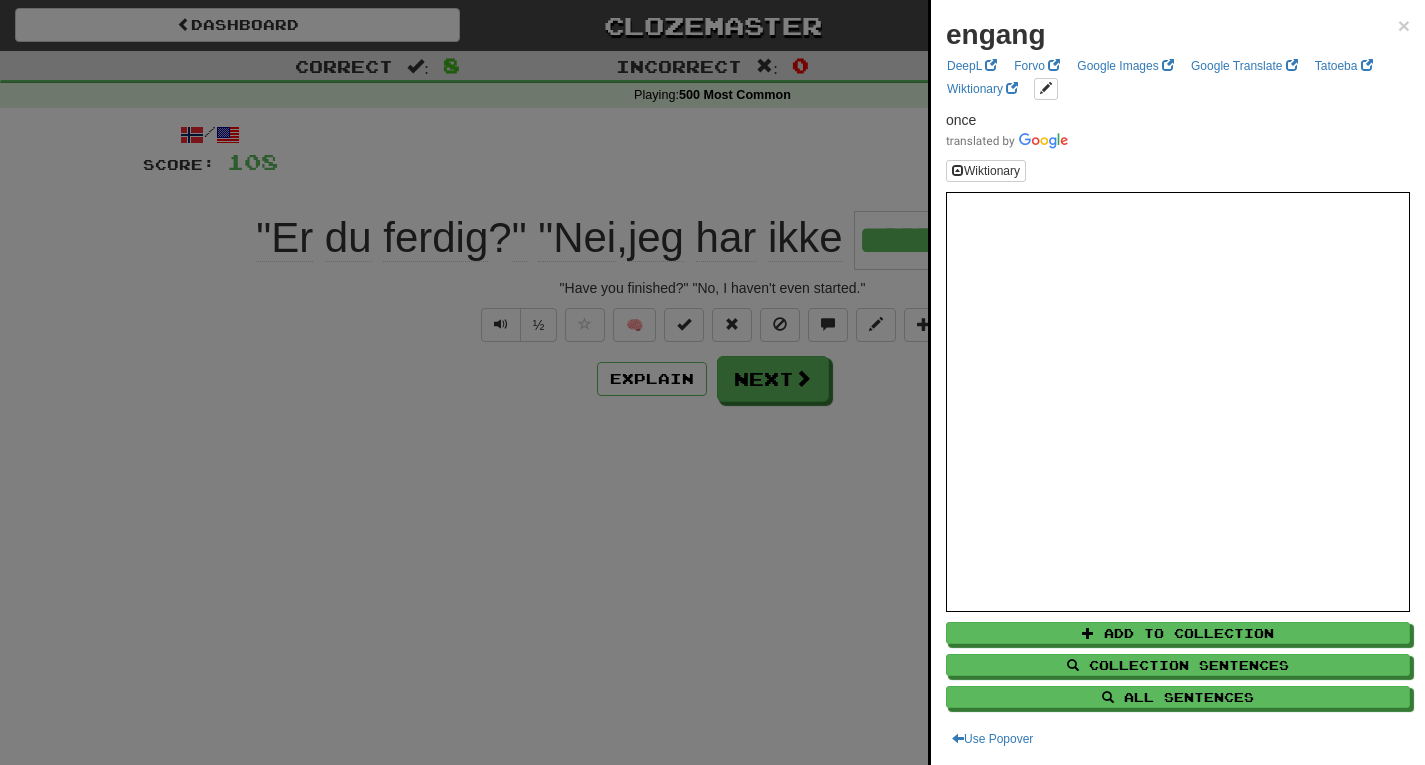click at bounding box center [712, 382] 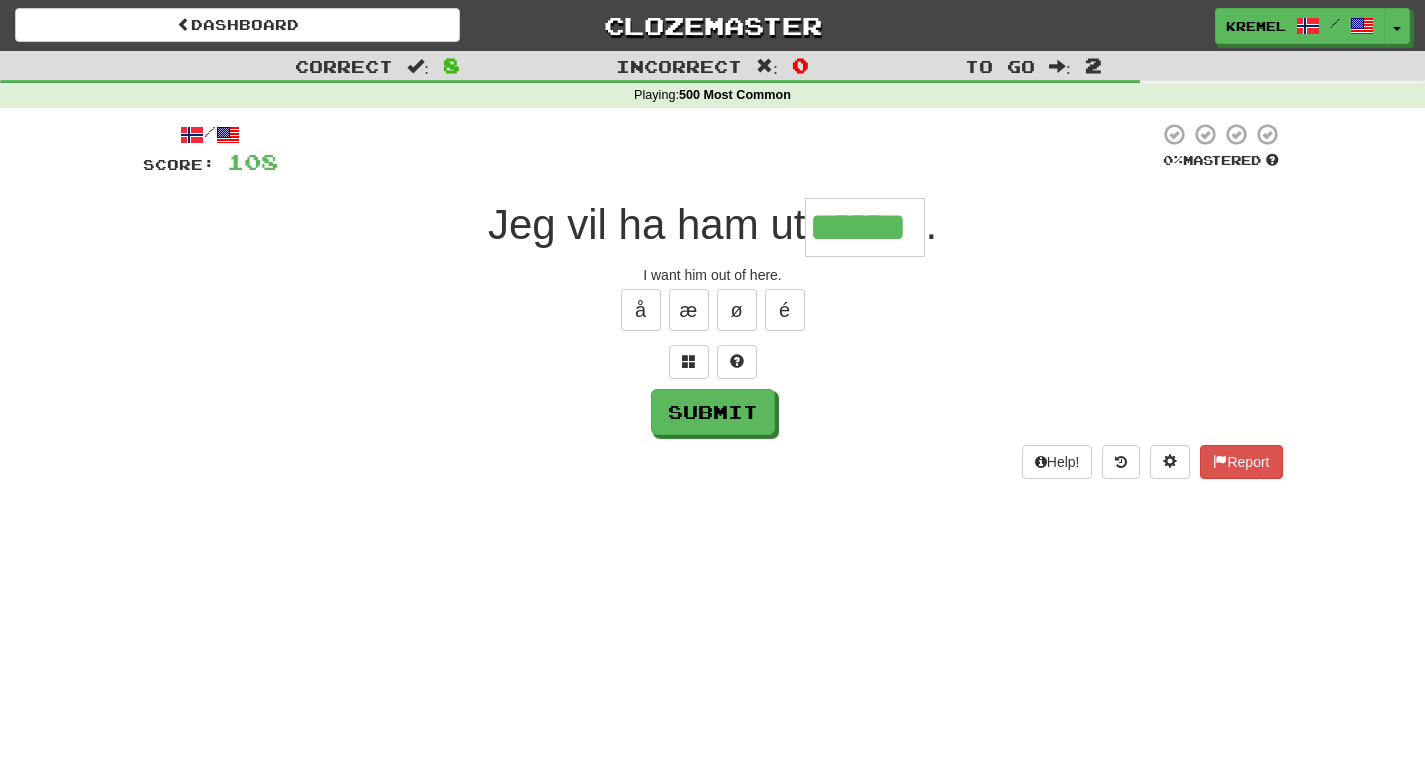 type on "******" 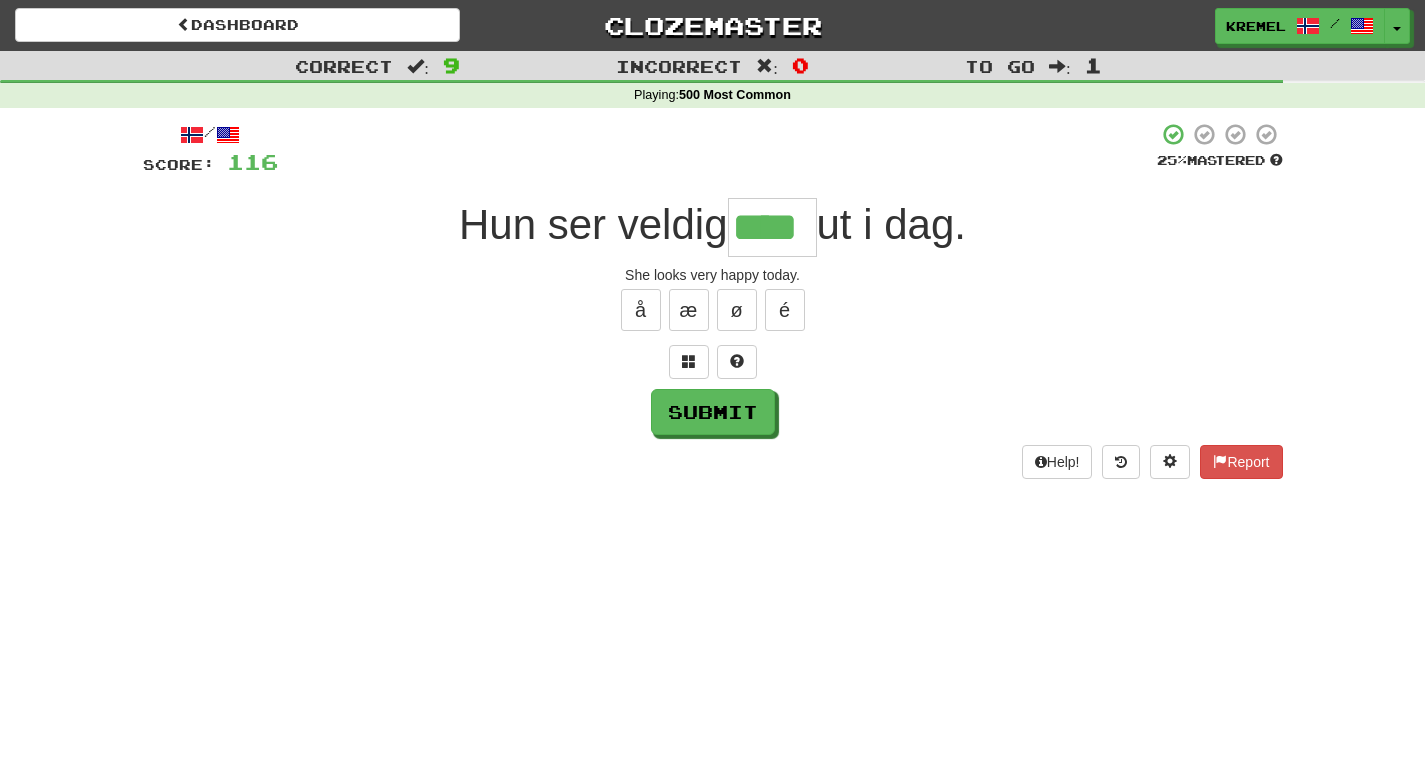 type on "****" 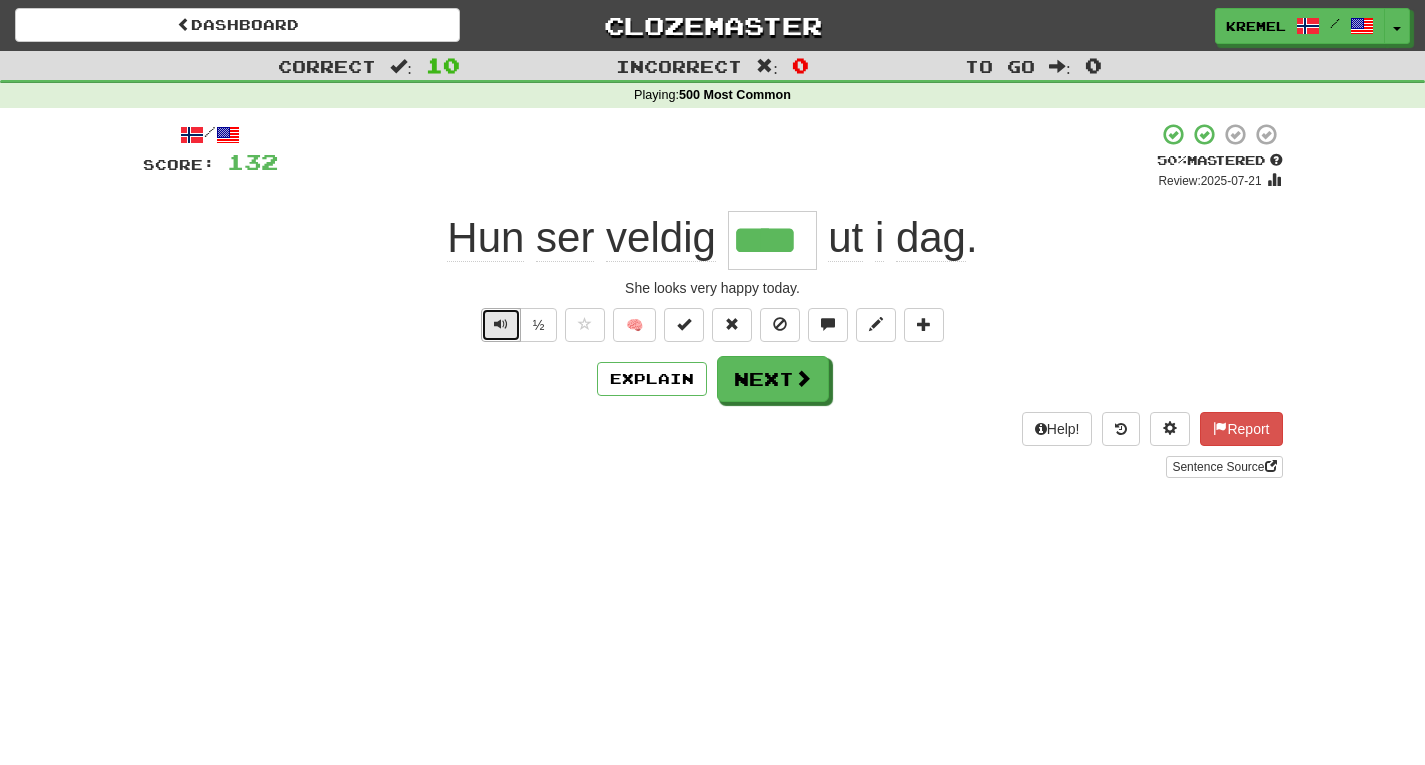 click at bounding box center [501, 325] 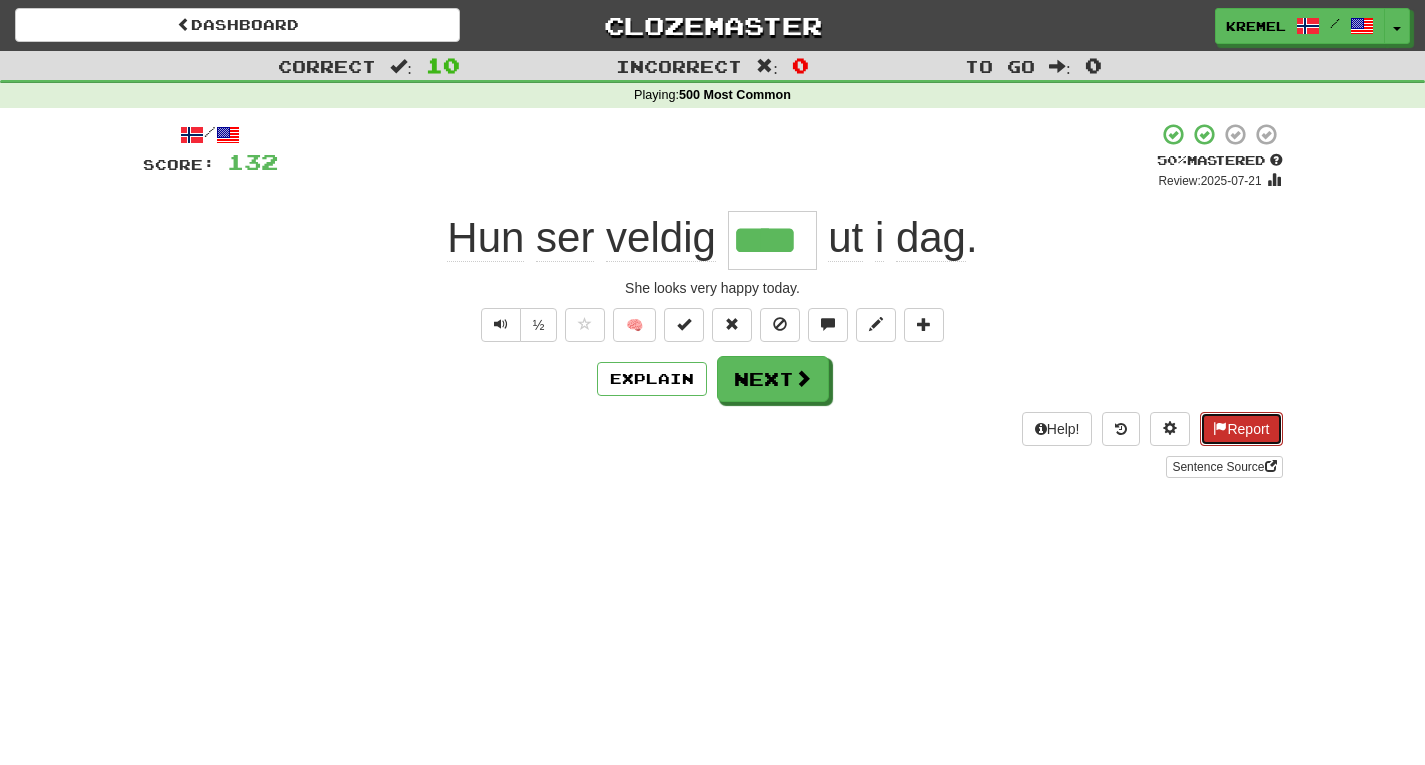click on "Report" at bounding box center (1241, 429) 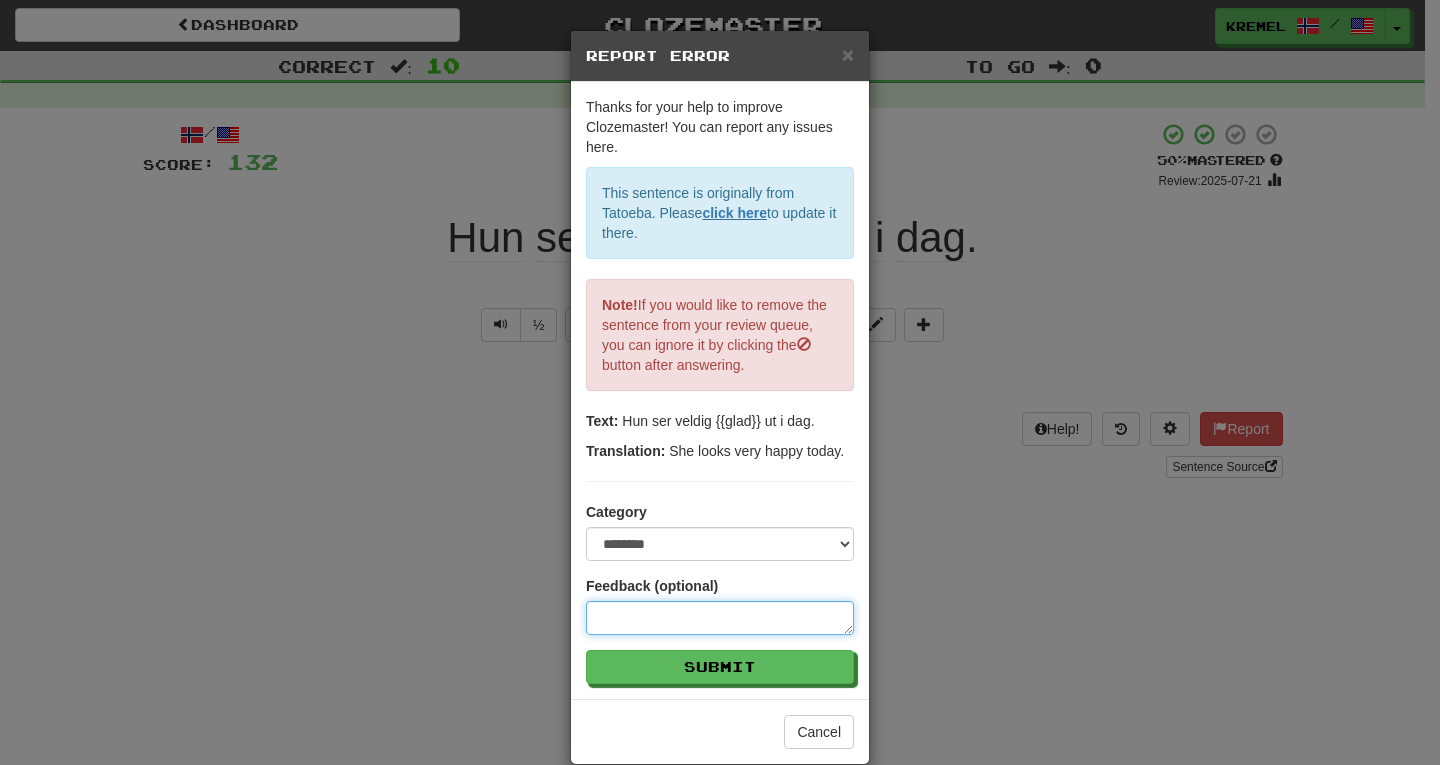 type on "*" 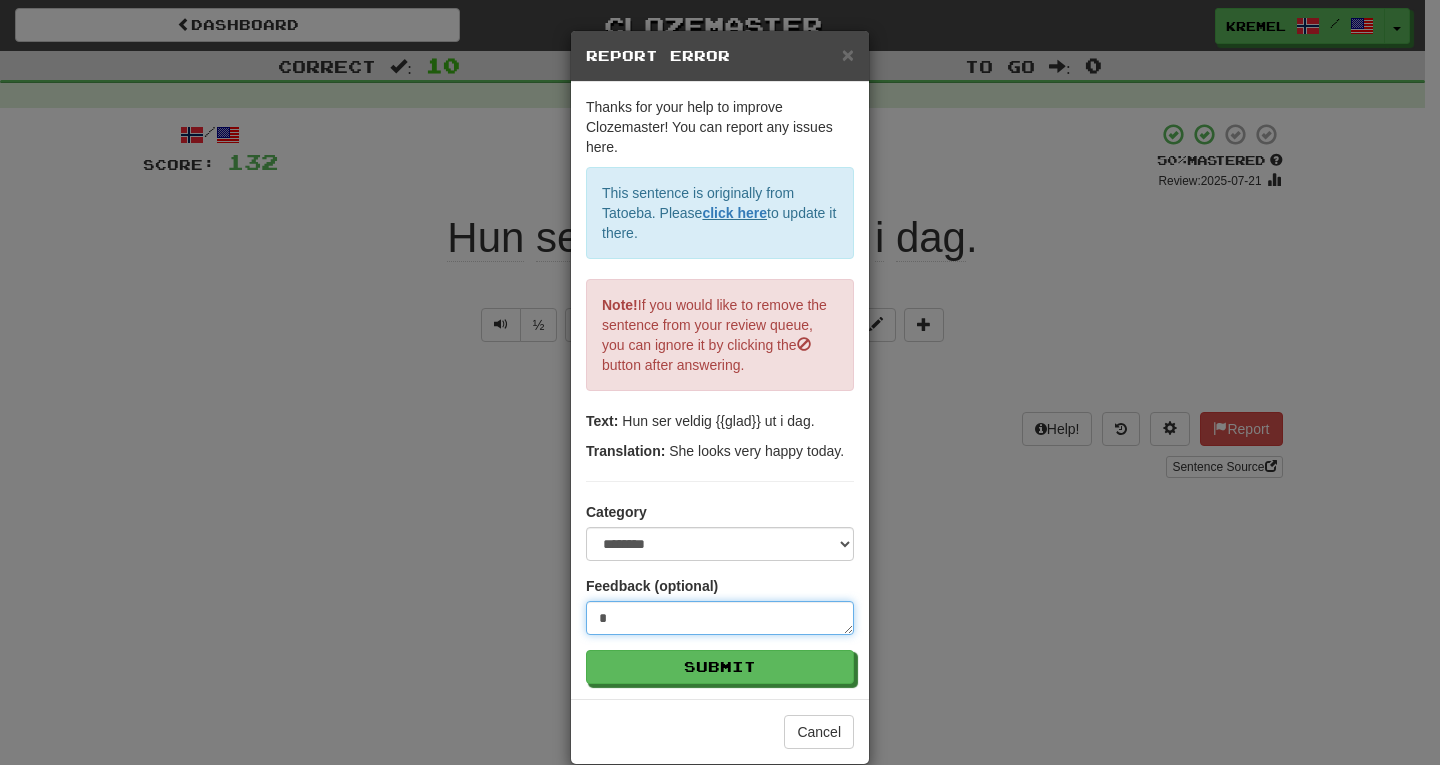click on "*" at bounding box center (720, 618) 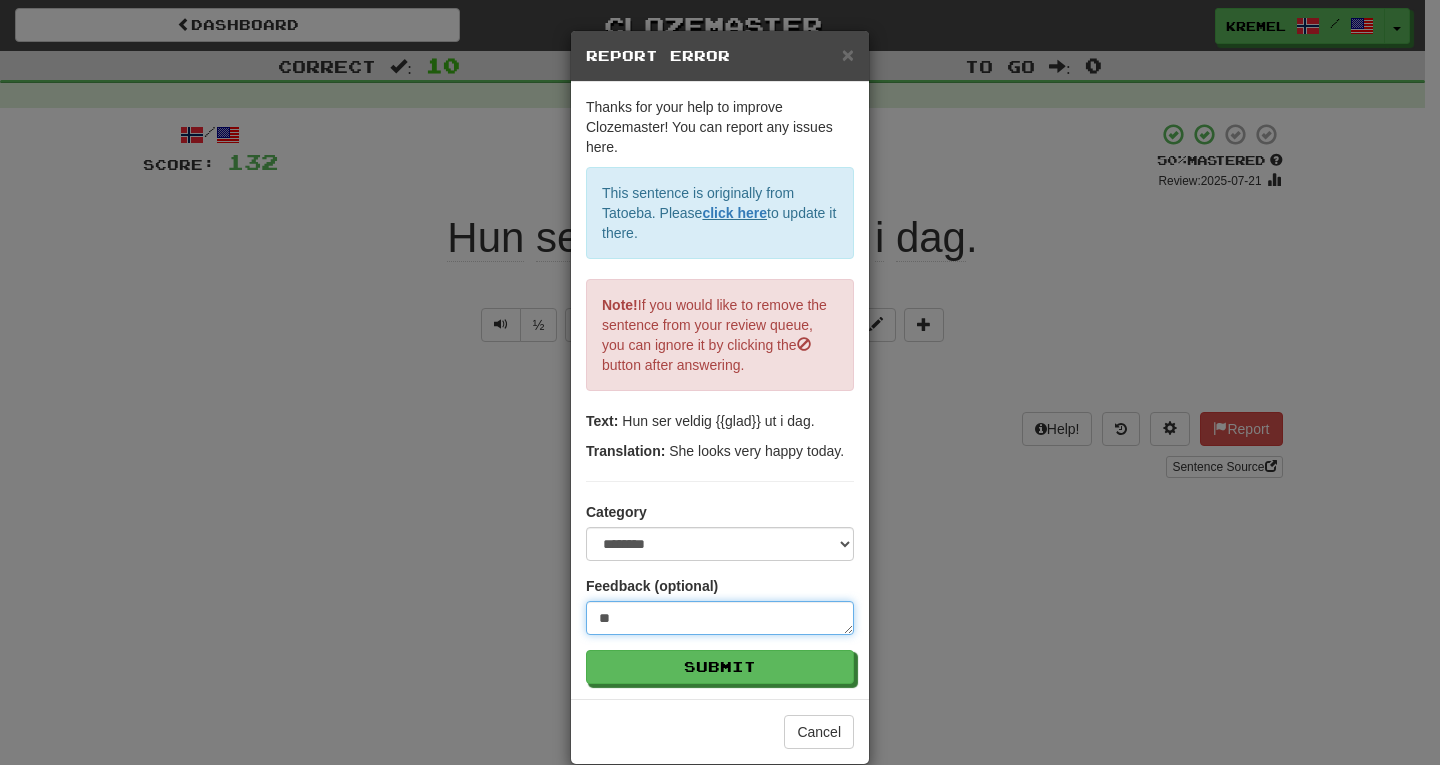 type on "*" 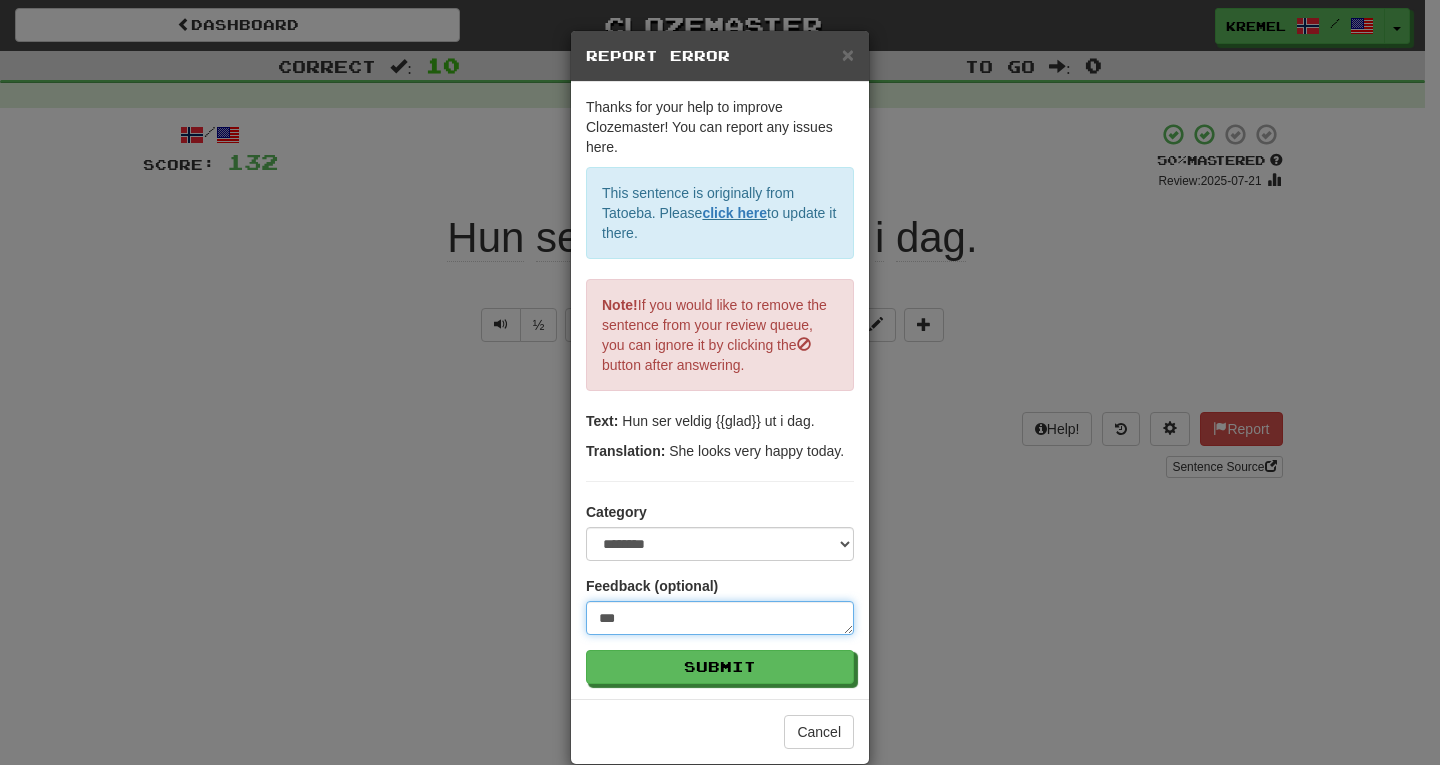 type on "*" 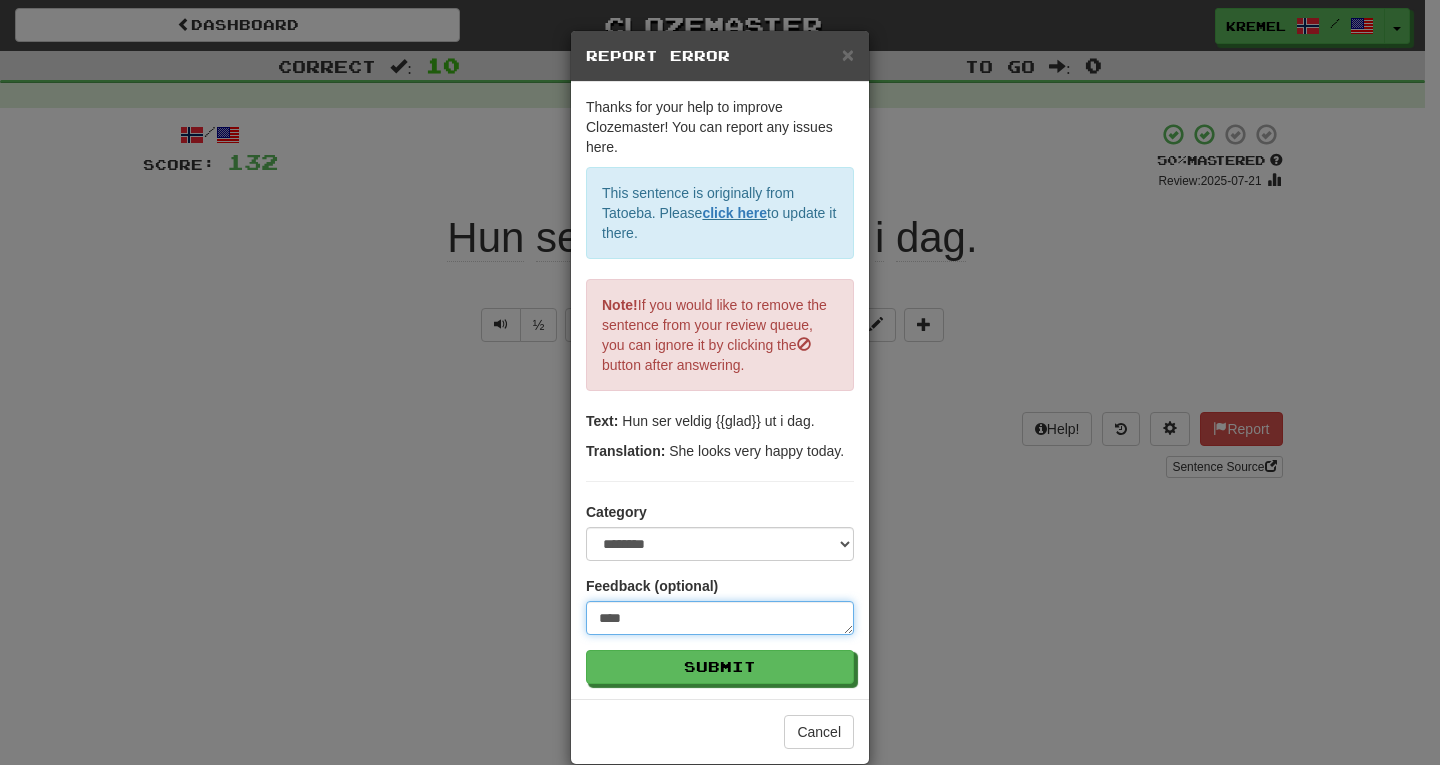 type on "*" 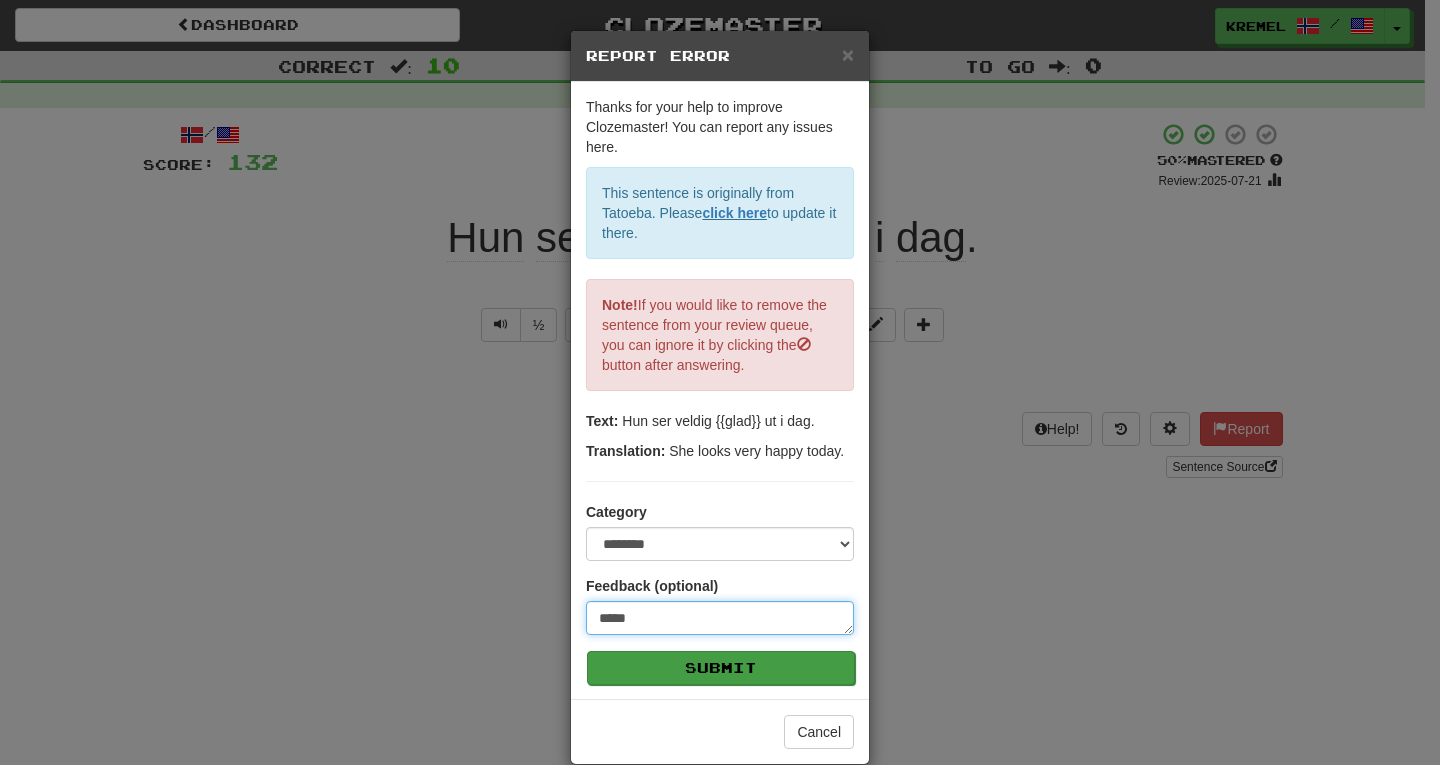 type on "*****" 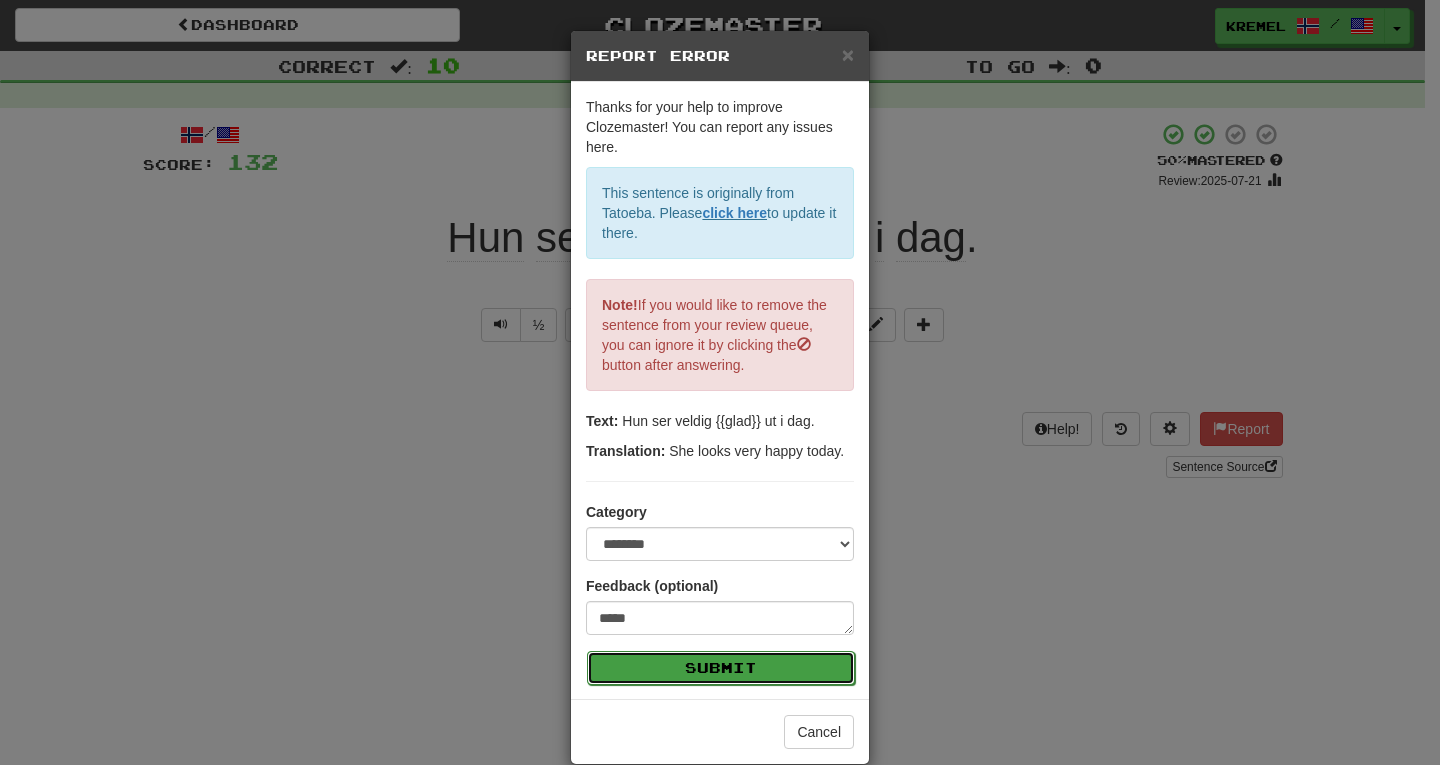 click on "Submit" at bounding box center [721, 668] 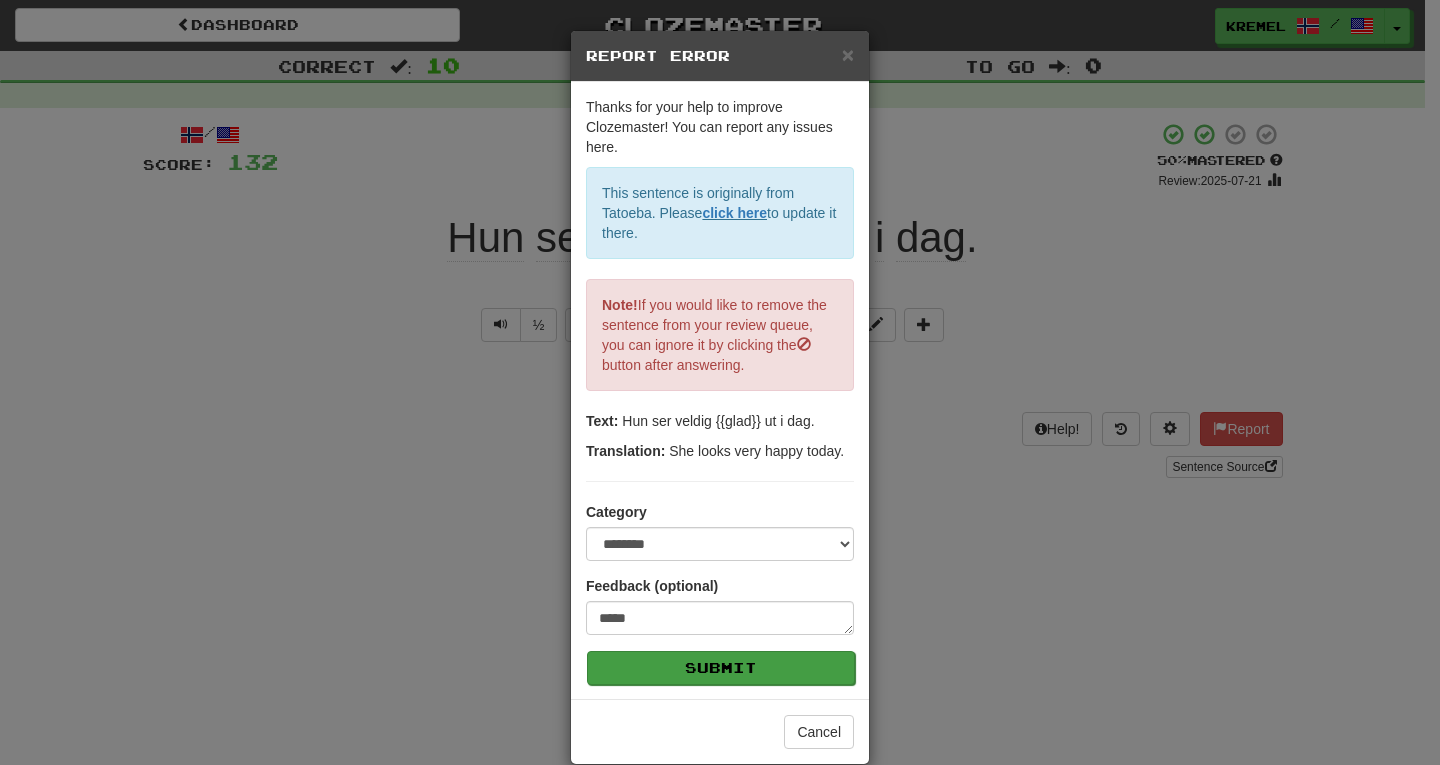 type on "*" 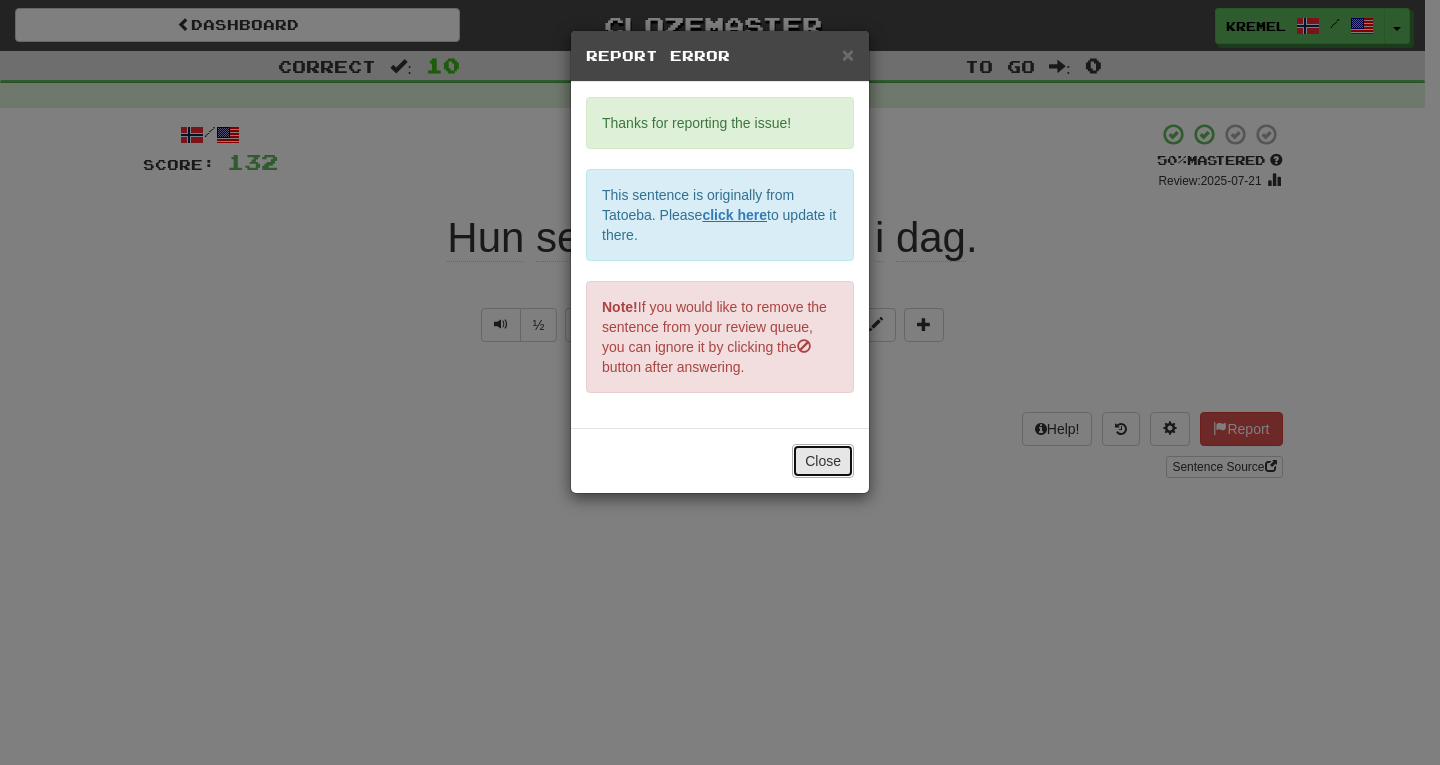 click on "Close" at bounding box center (823, 461) 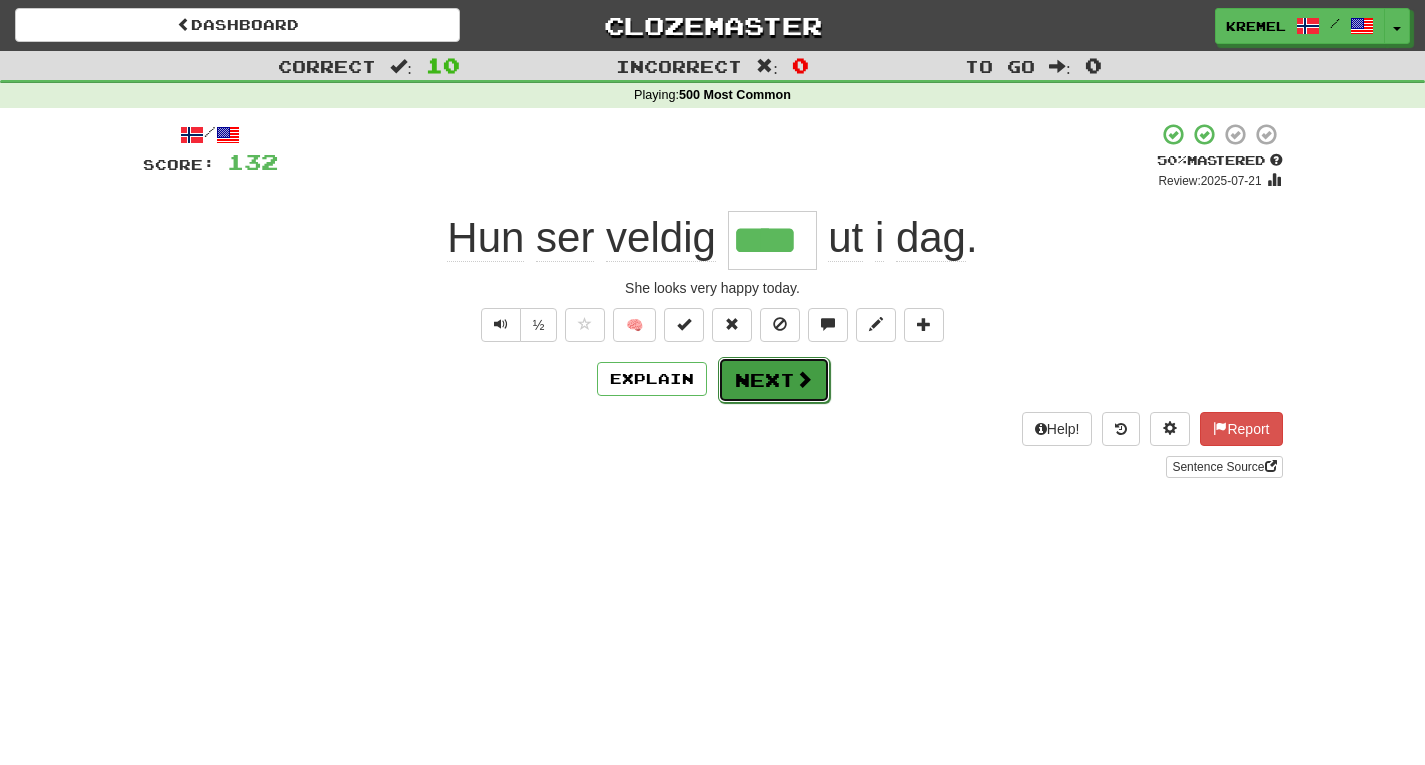 click at bounding box center (804, 379) 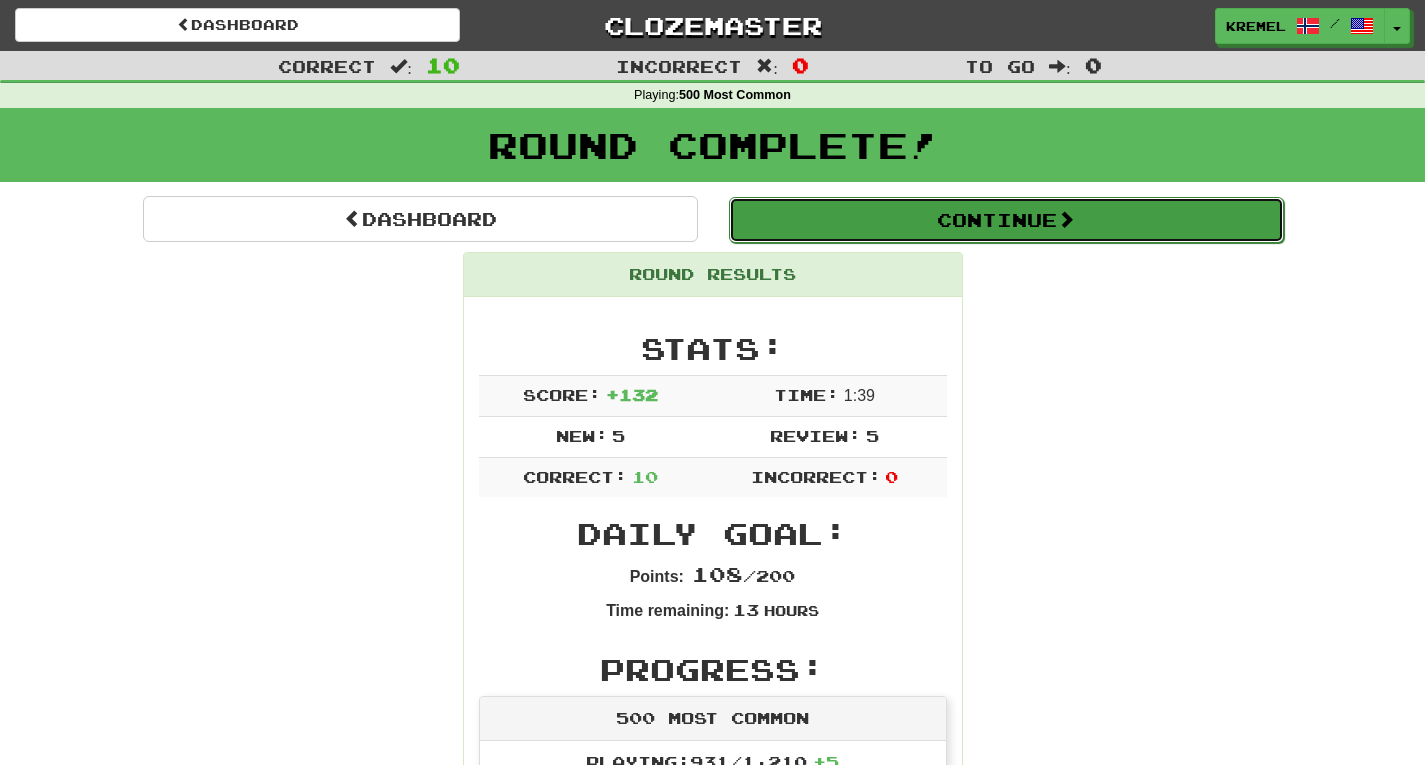 click on "Continue" at bounding box center [1006, 220] 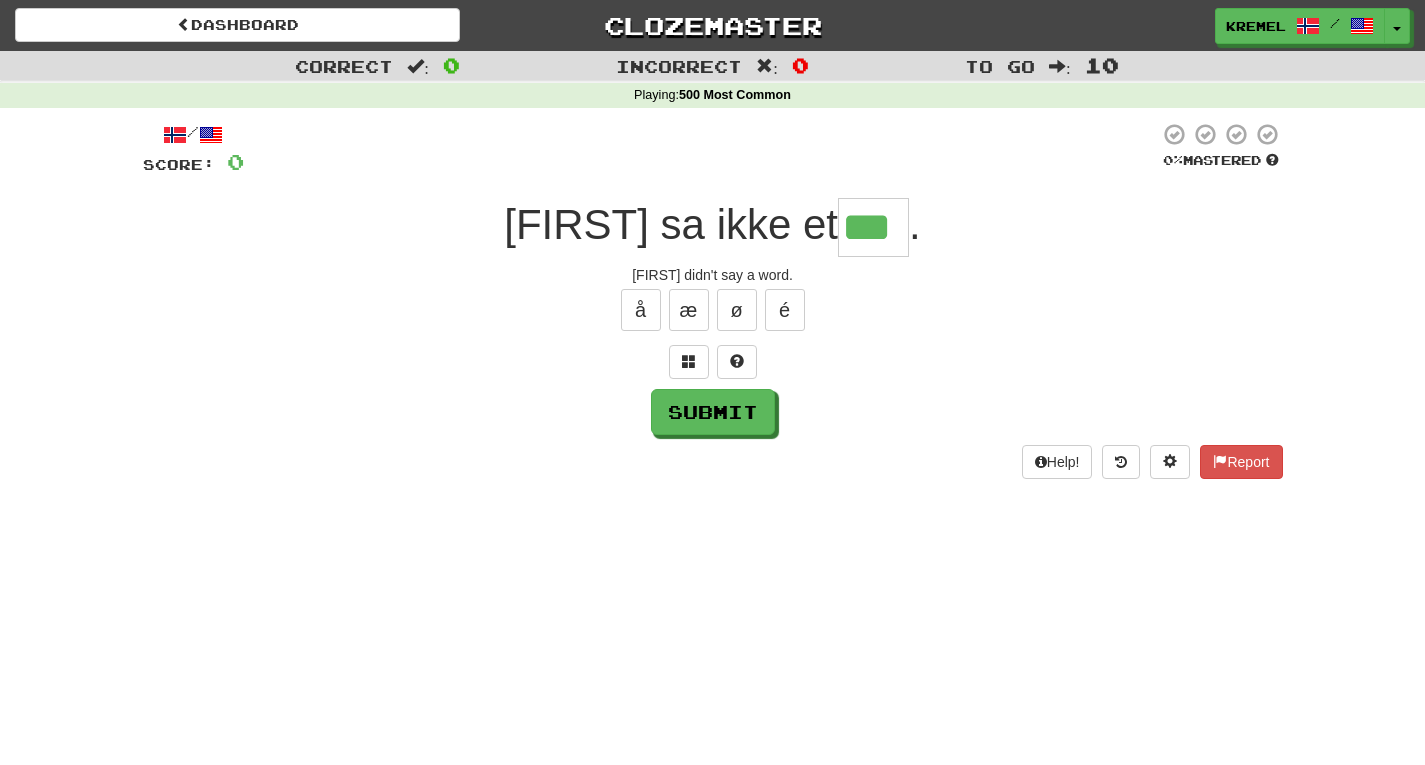 type on "***" 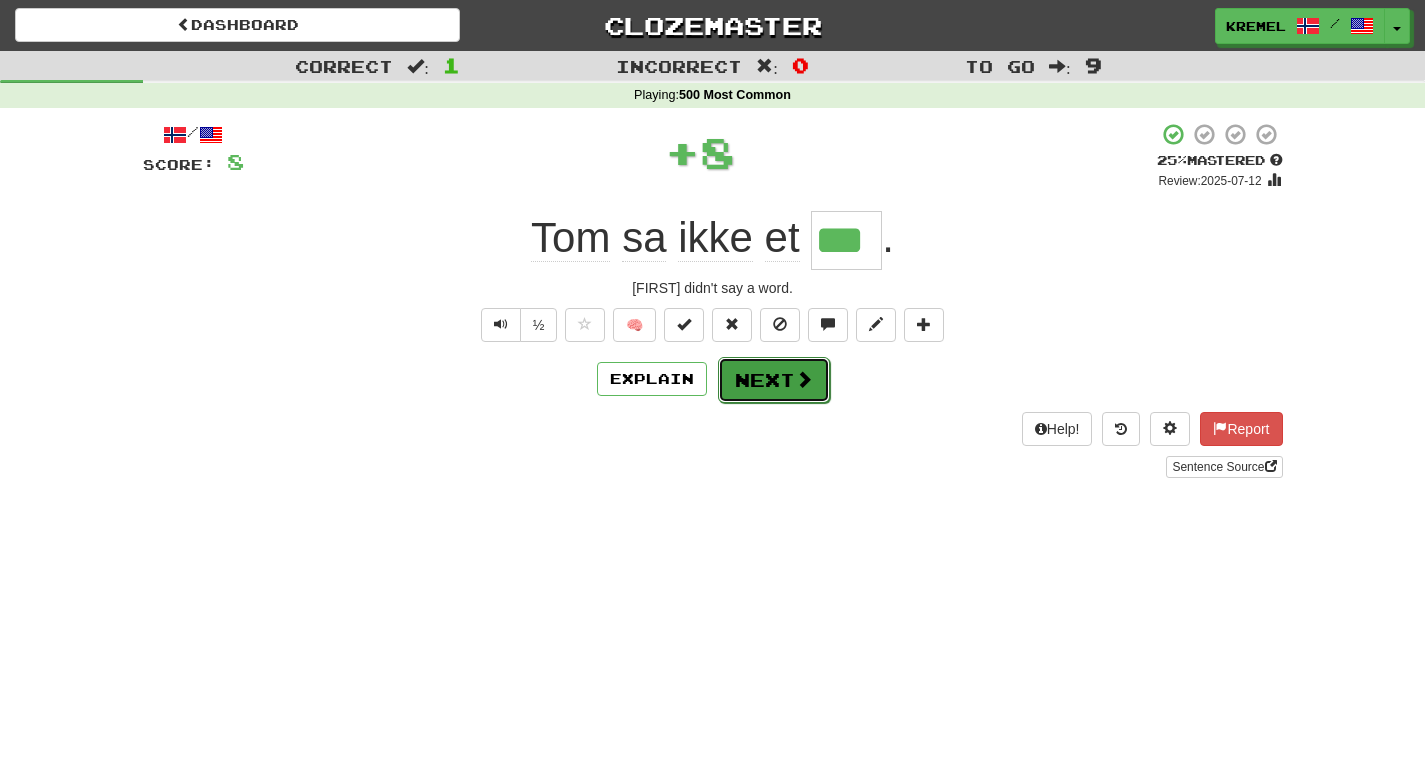 click at bounding box center [804, 379] 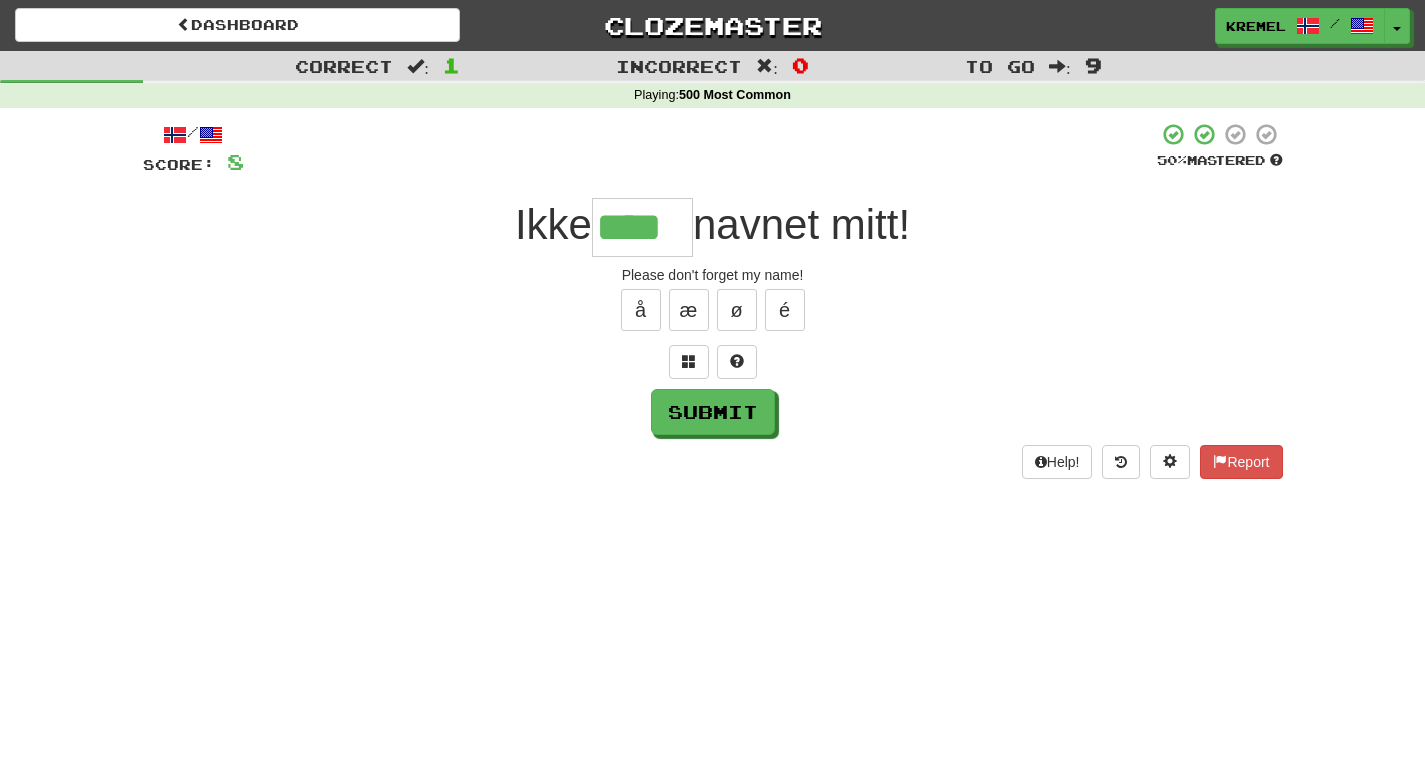 type on "****" 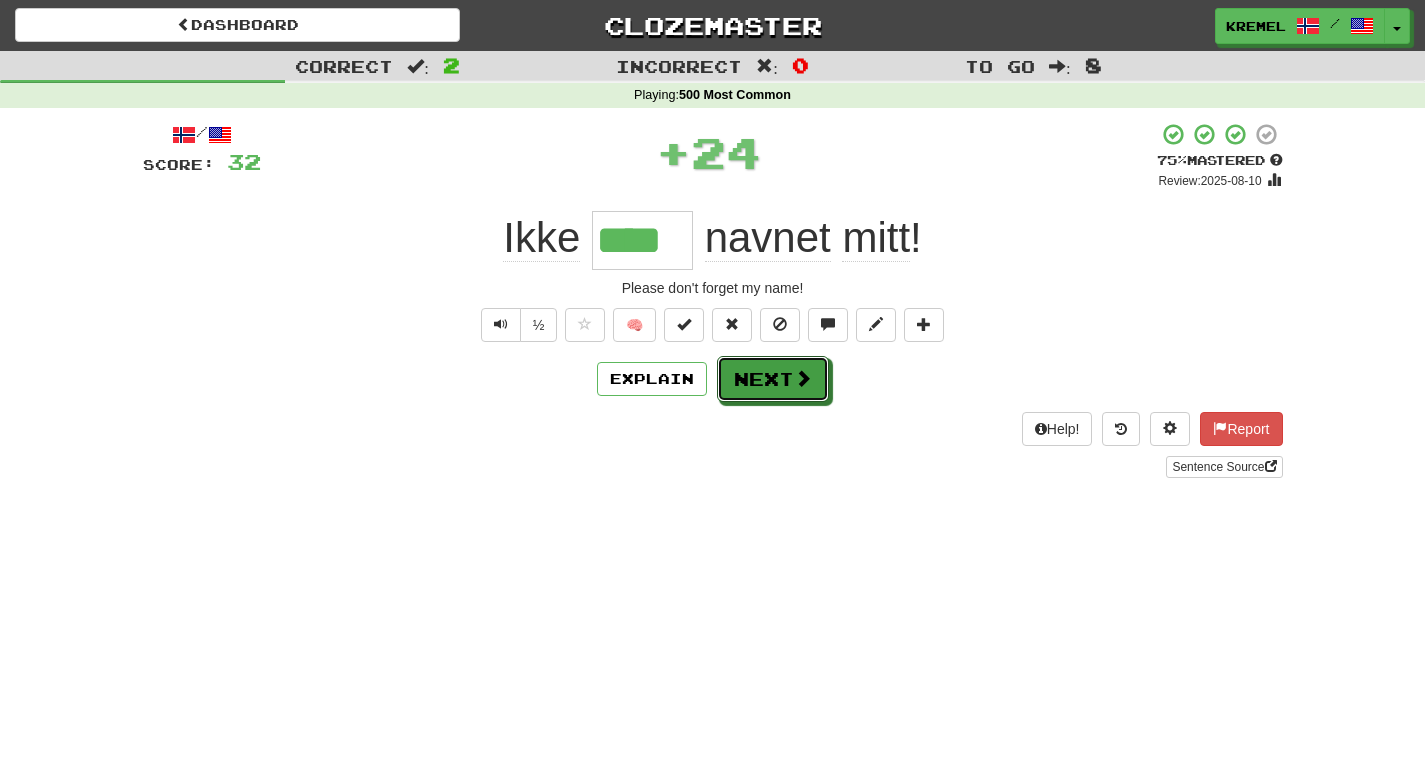 click at bounding box center [803, 378] 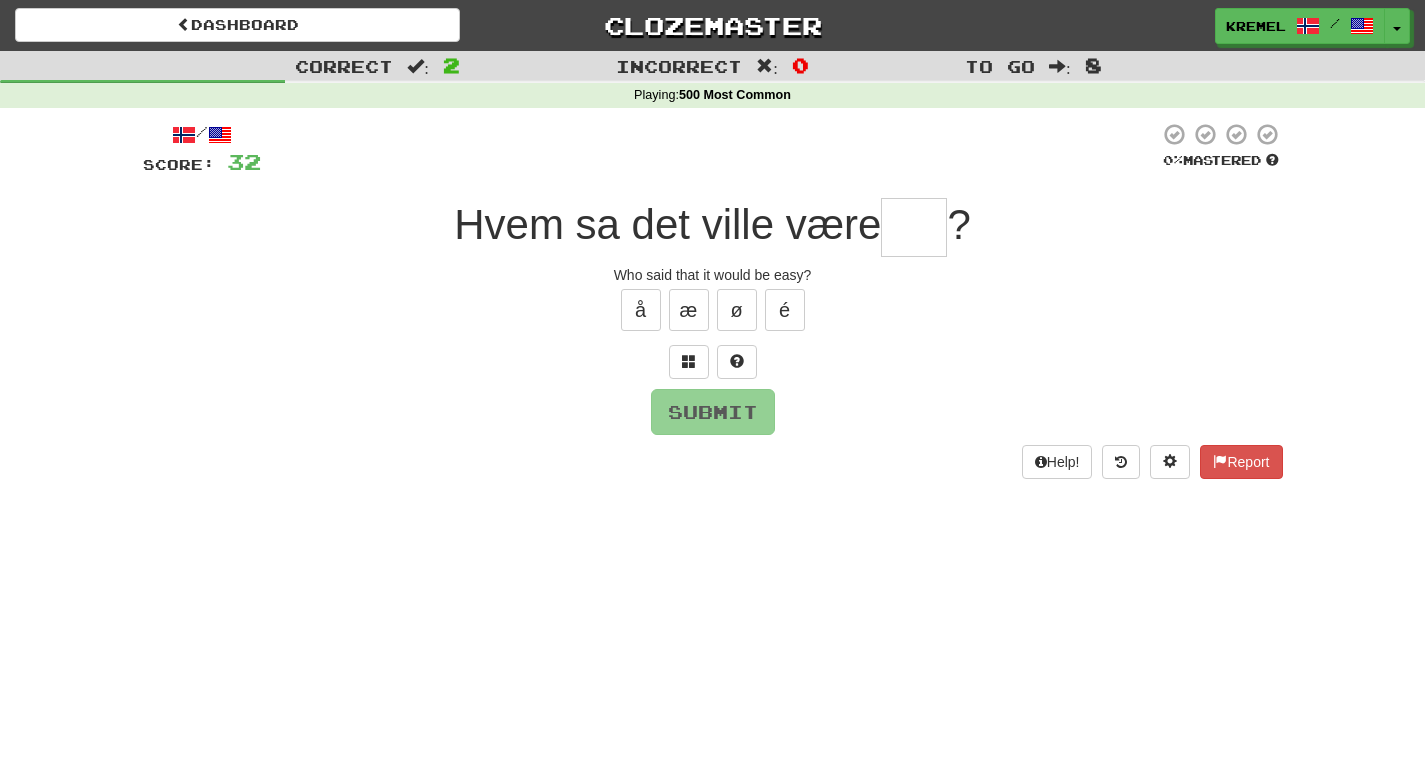 type on "*" 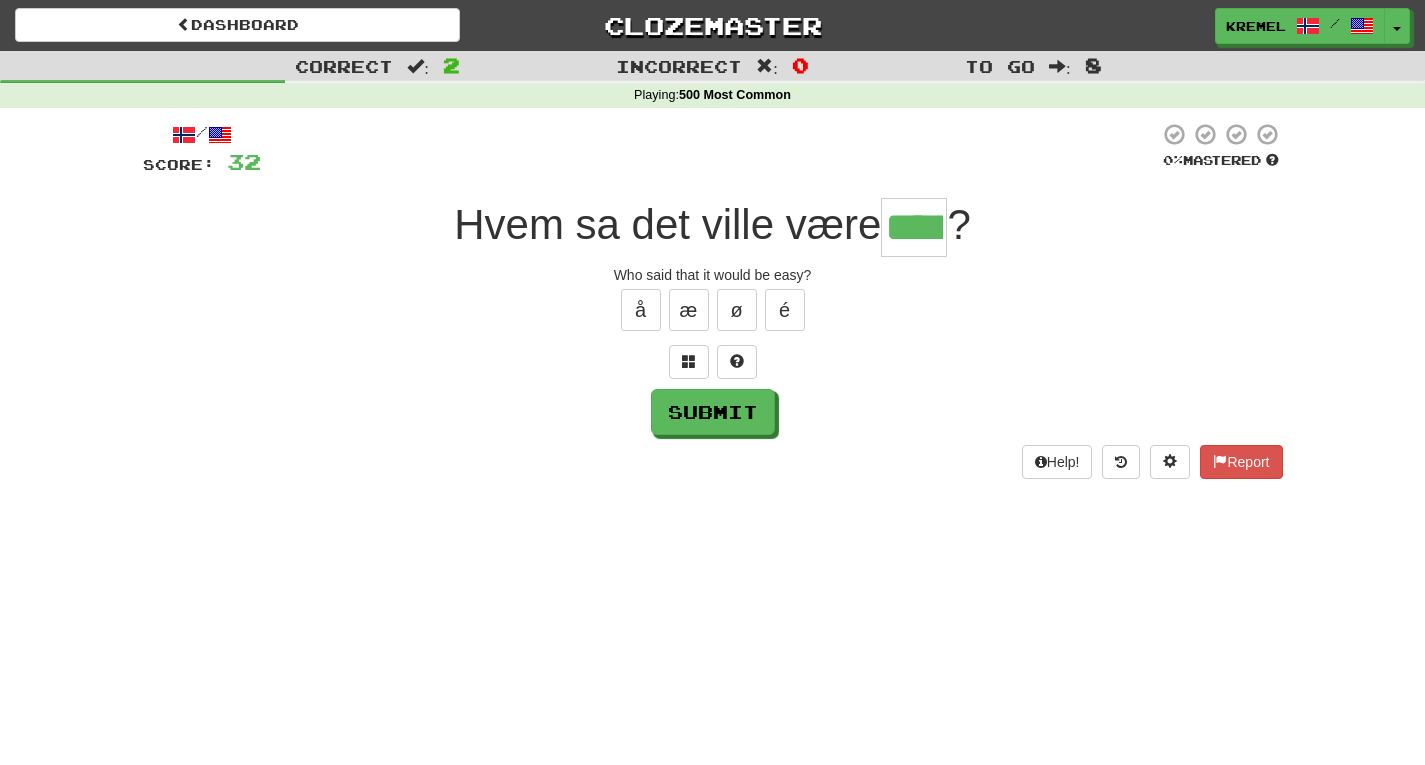 type on "****" 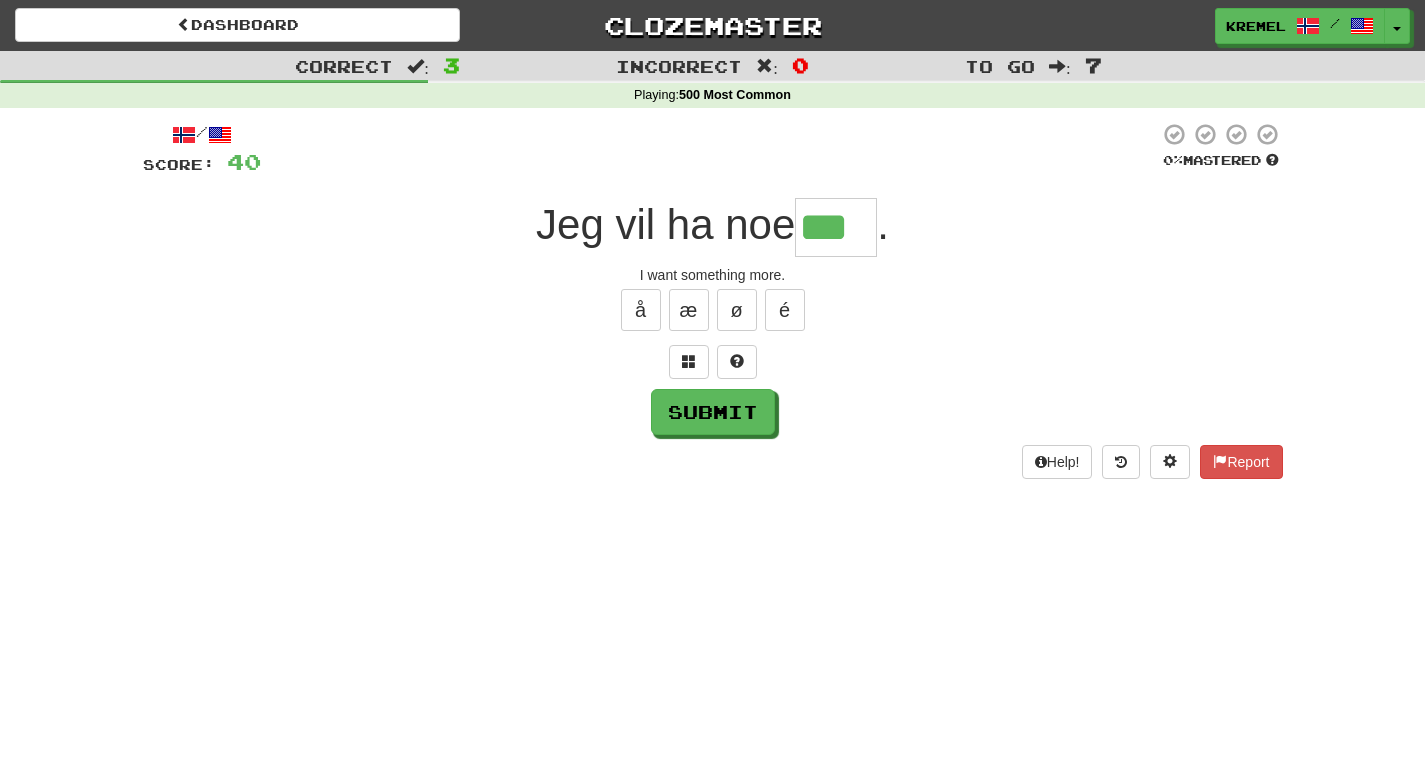 type on "***" 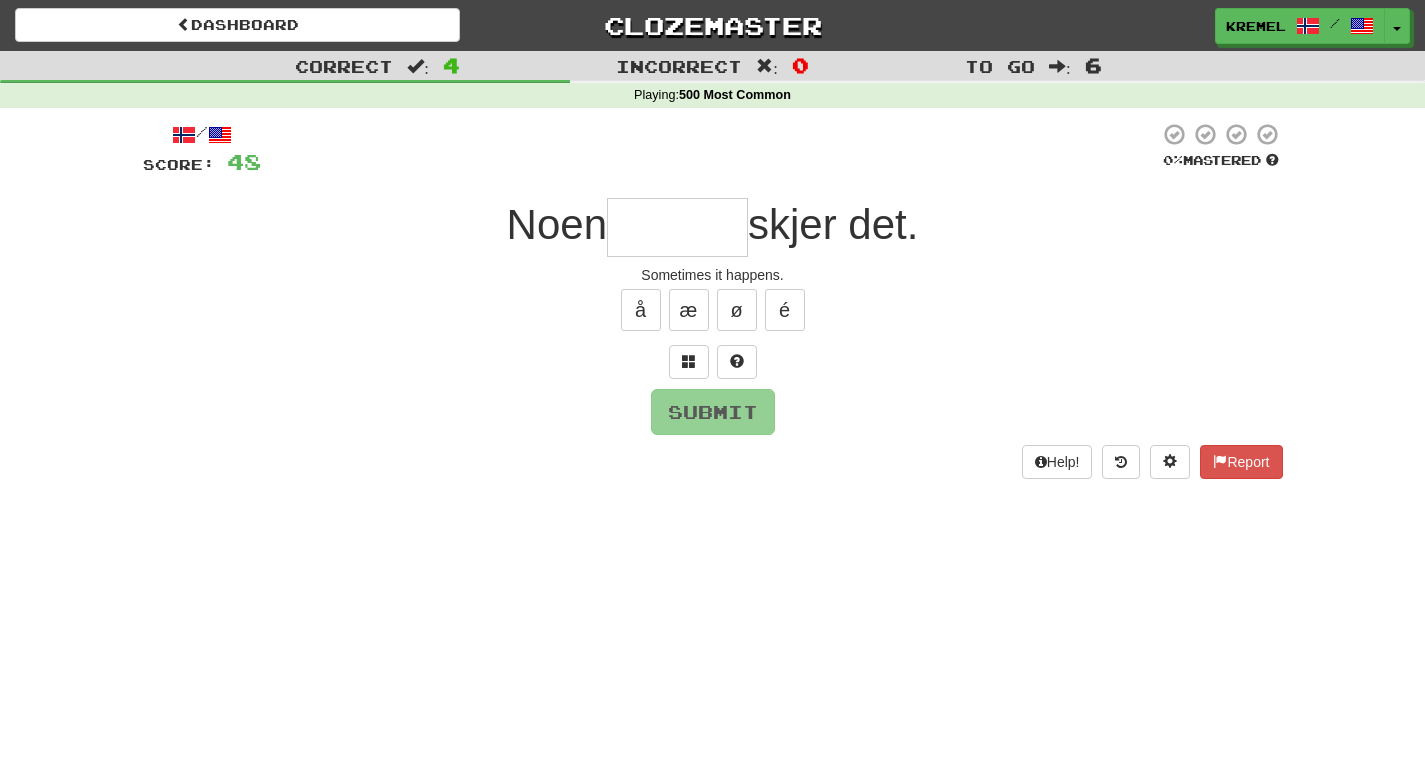type on "*" 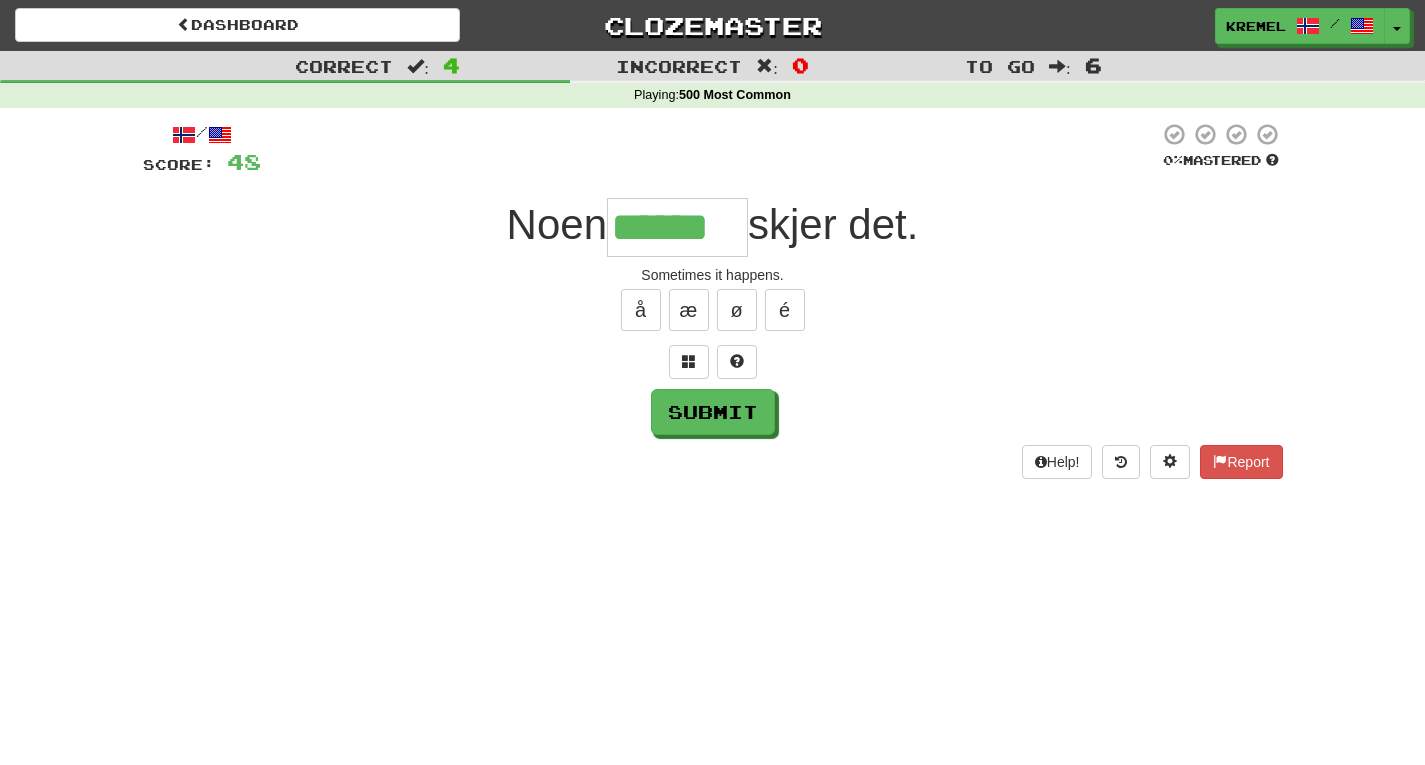type on "******" 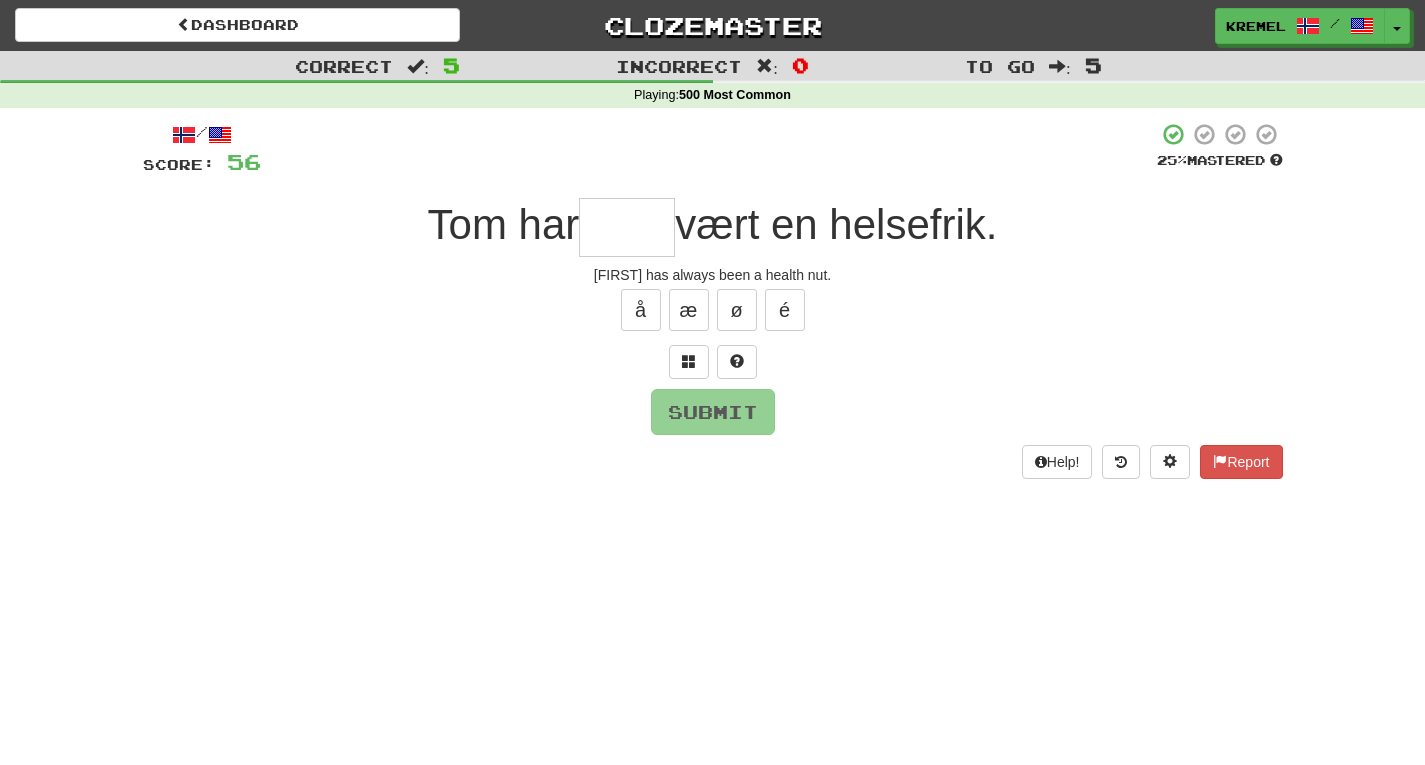 type on "*" 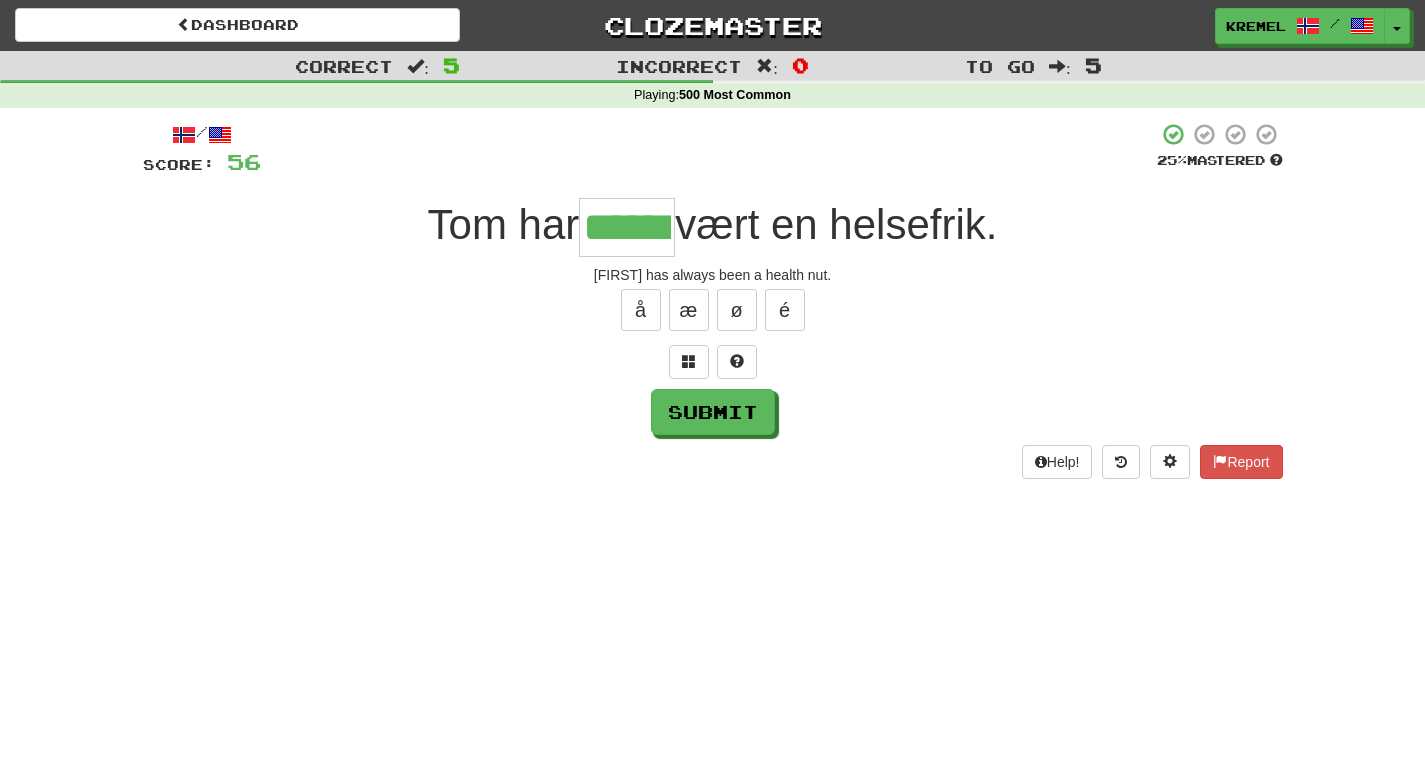 type on "******" 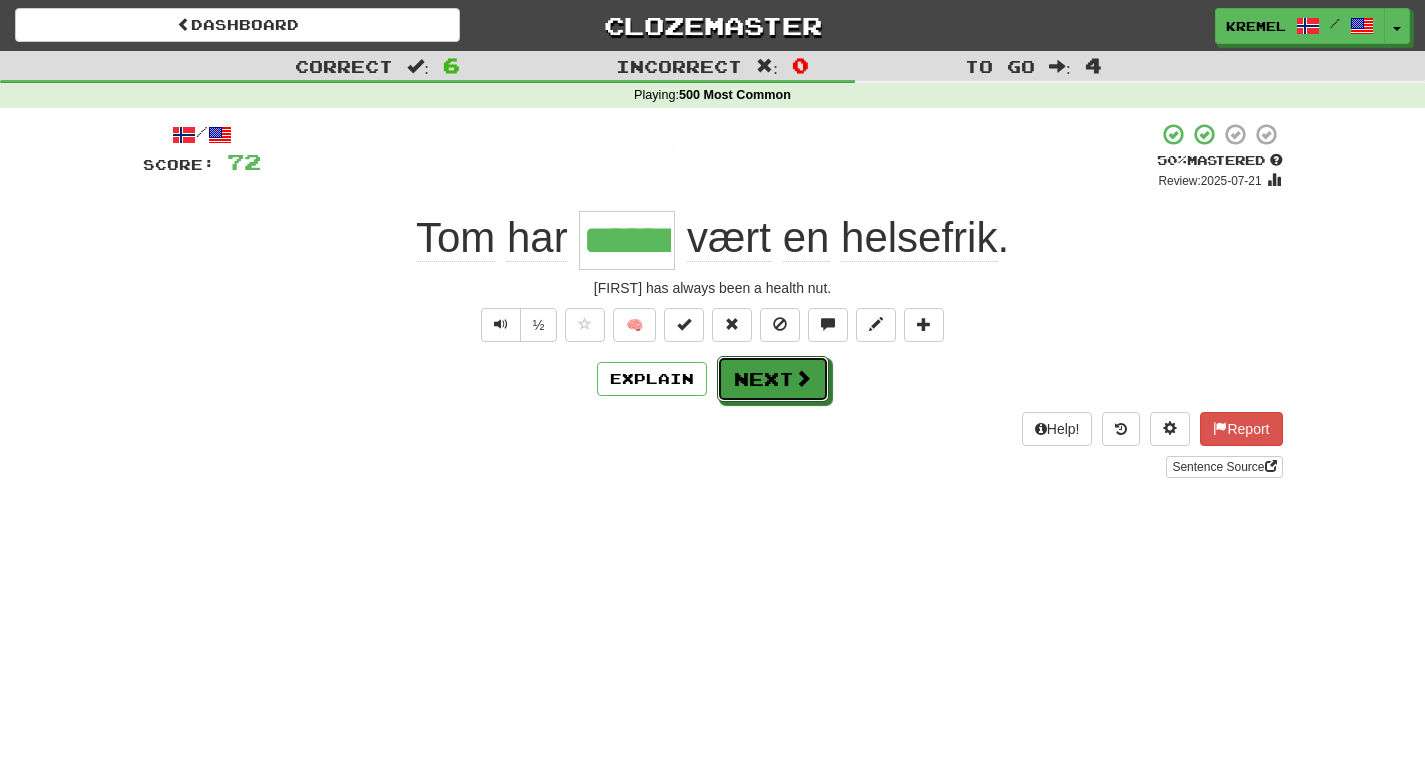 click at bounding box center [803, 378] 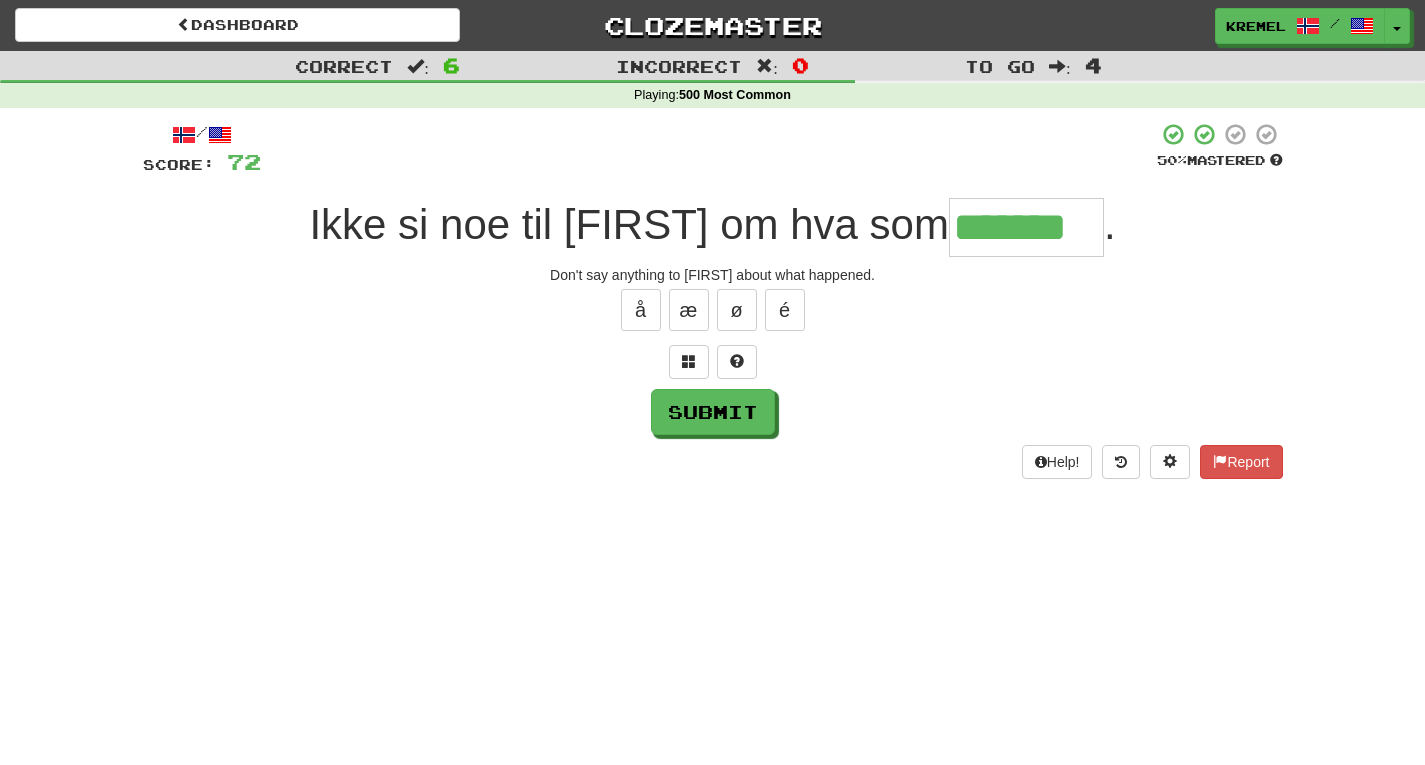 type on "*******" 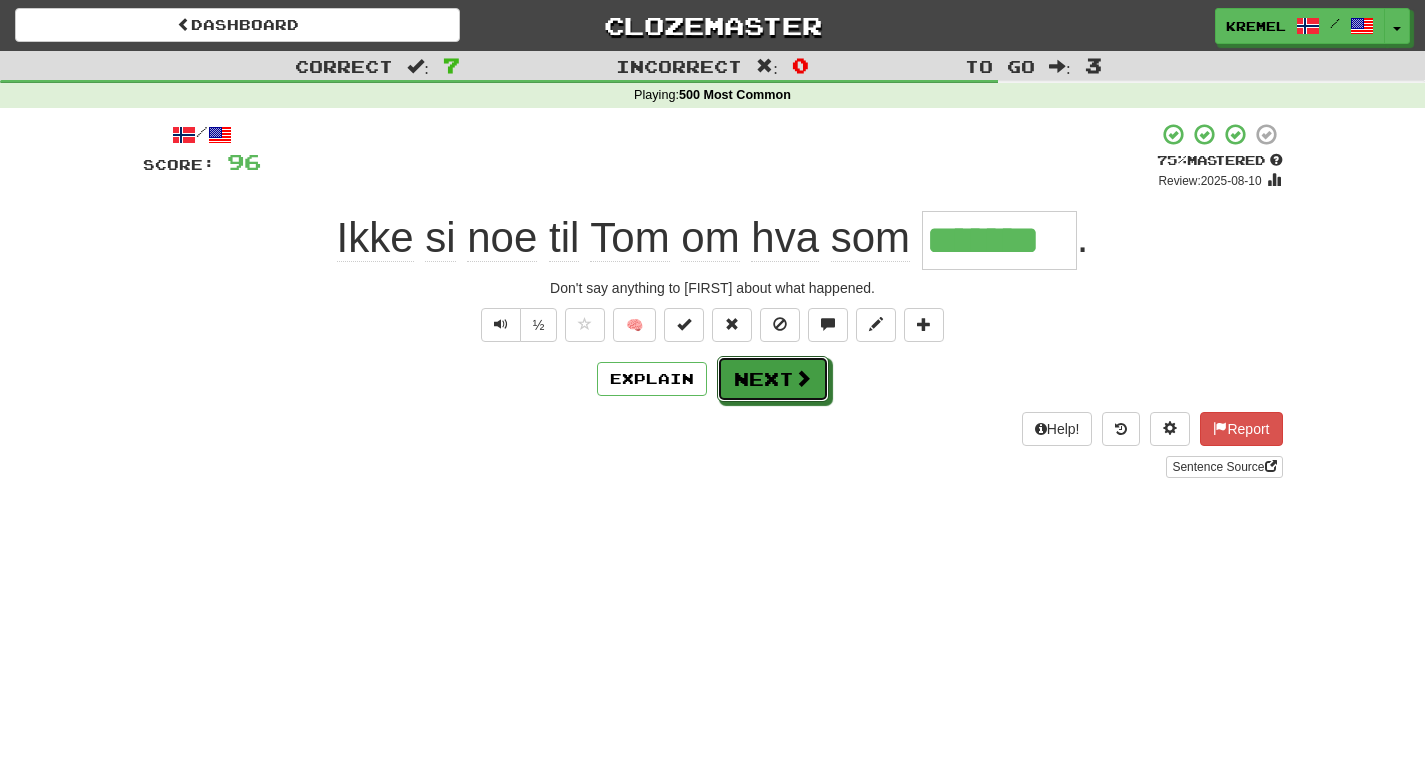 click at bounding box center [803, 378] 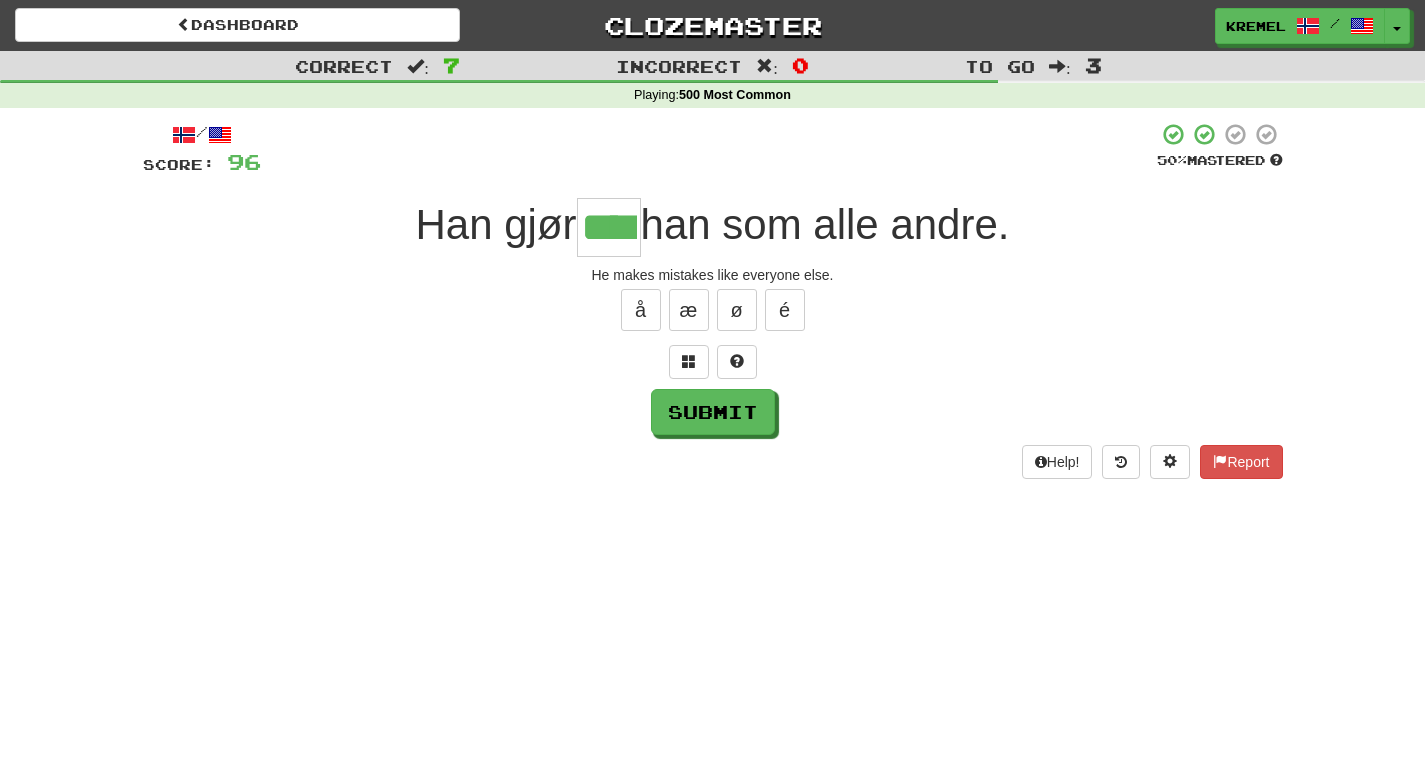 type on "****" 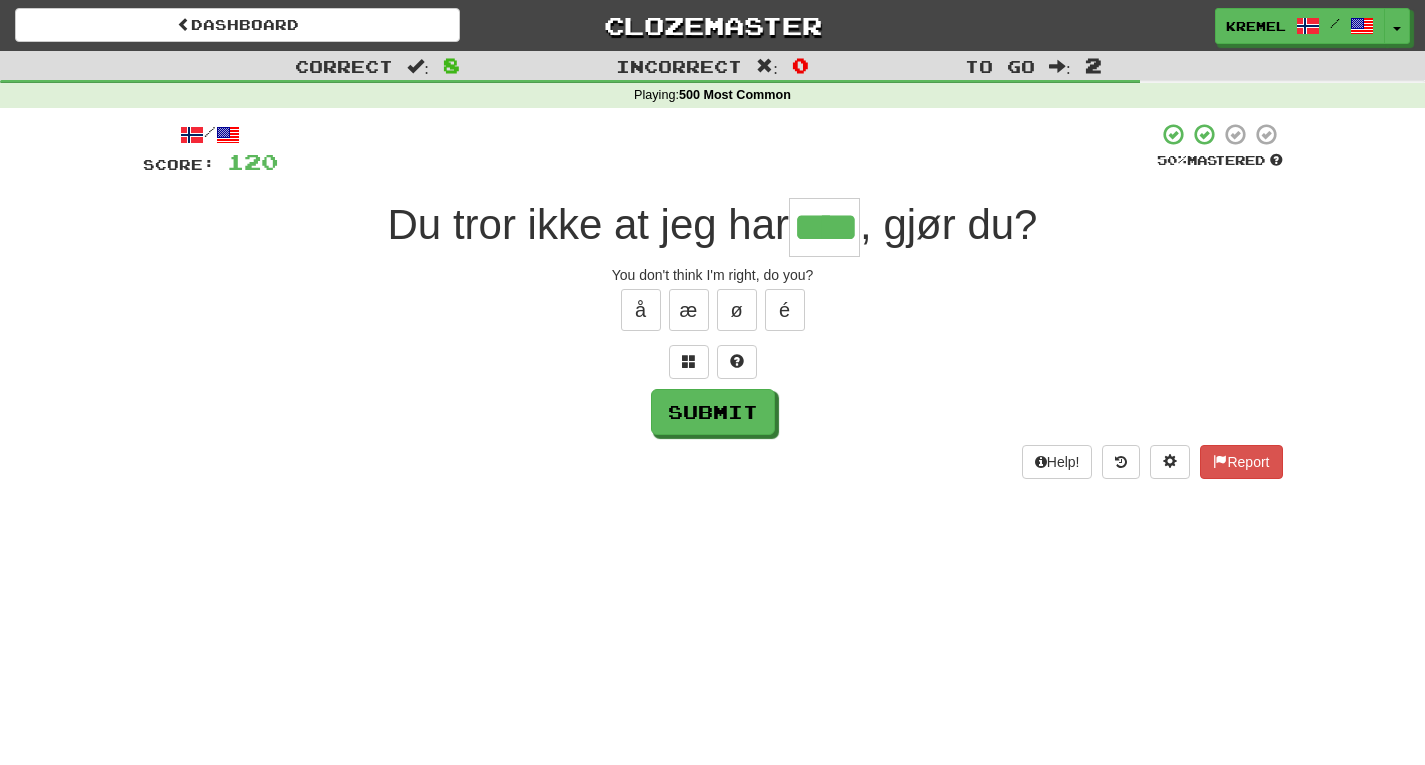 type on "****" 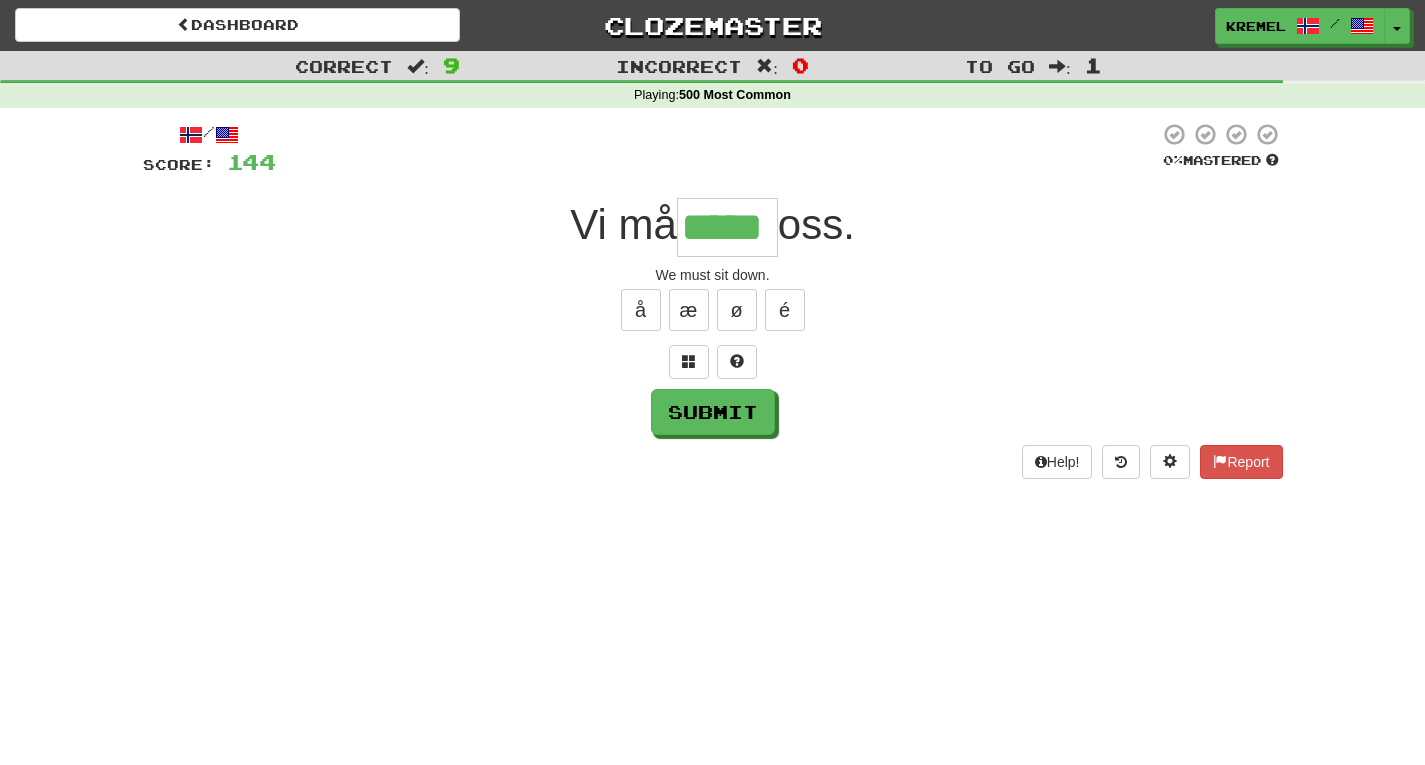 type on "*****" 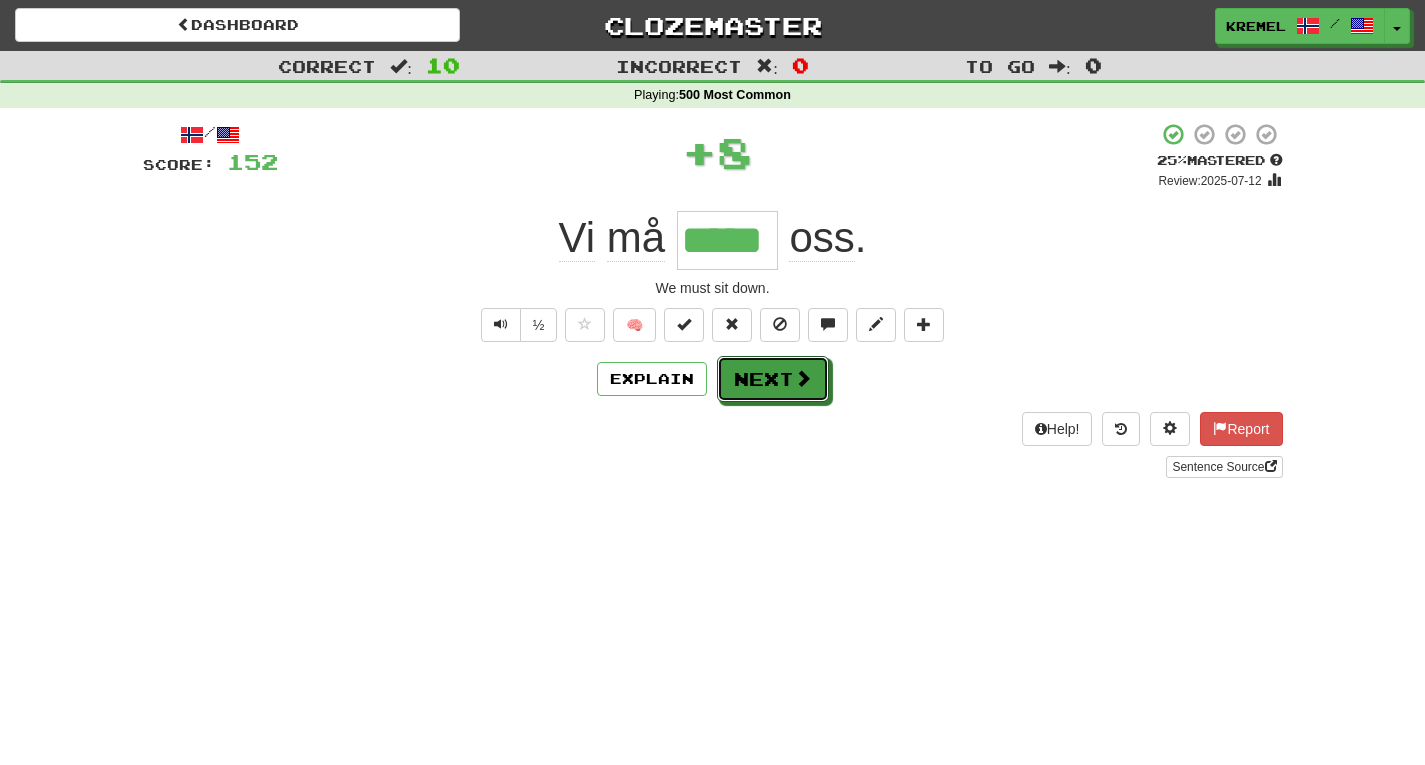 click at bounding box center [803, 378] 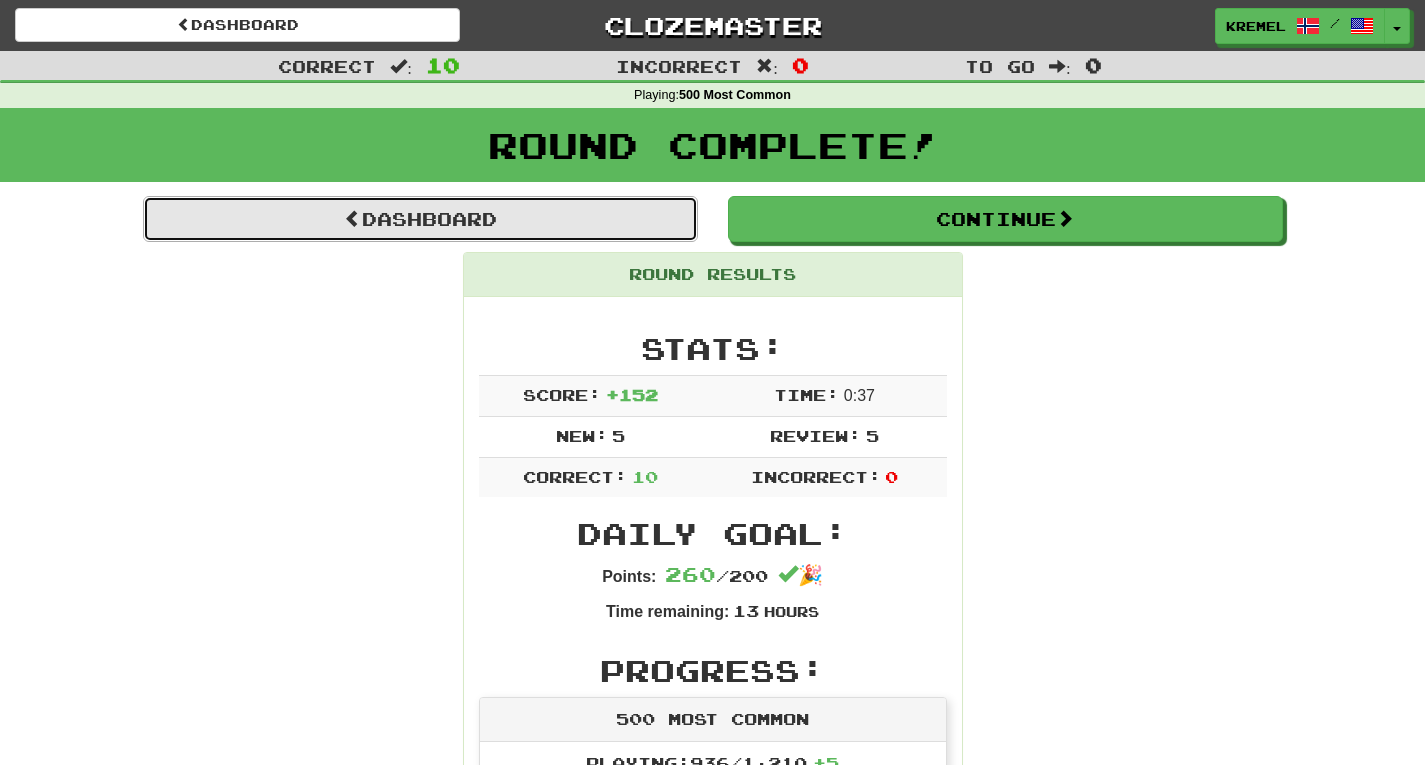 click on "Dashboard" at bounding box center [420, 219] 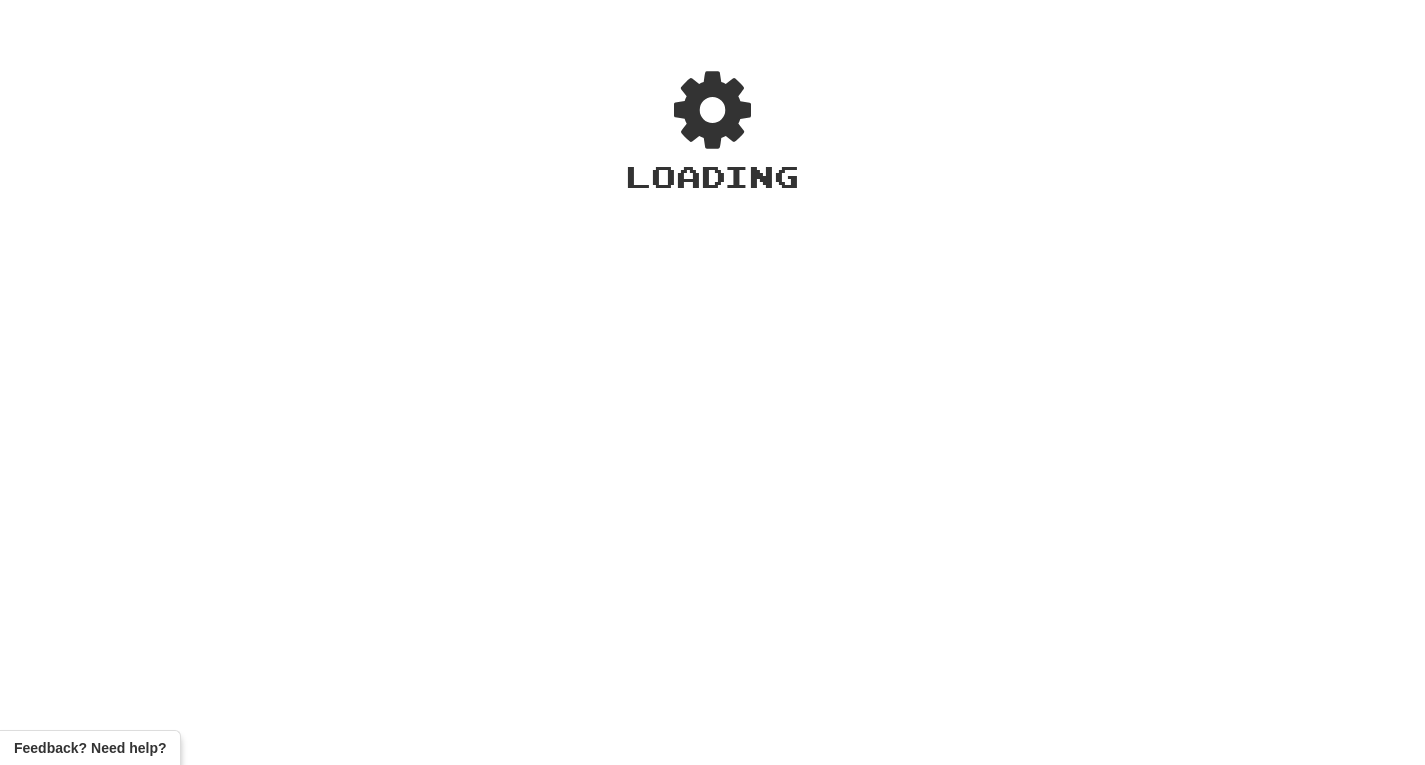 scroll, scrollTop: 0, scrollLeft: 0, axis: both 